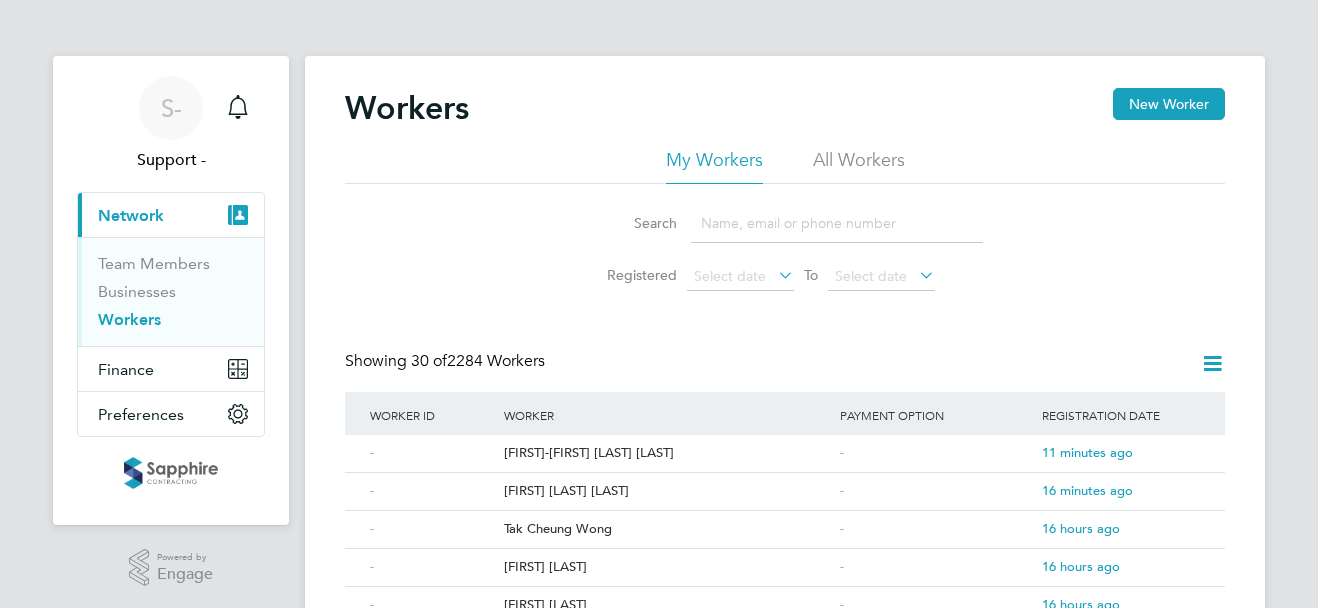 scroll, scrollTop: 0, scrollLeft: 0, axis: both 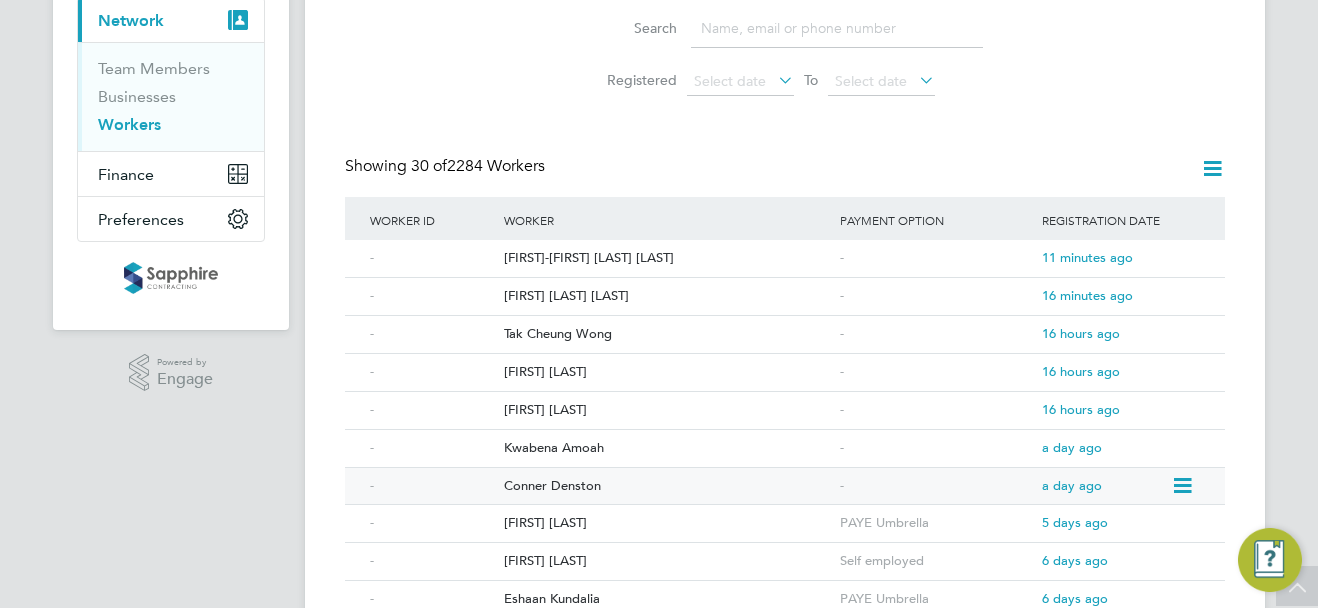 click on "Conner Denston" 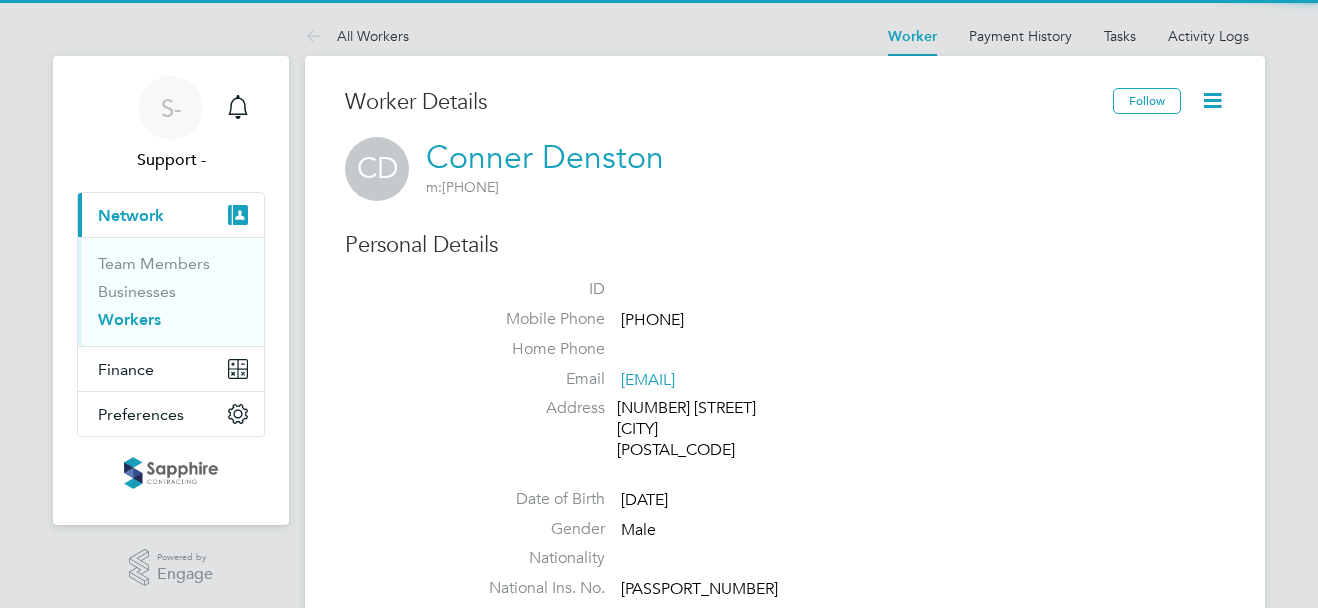 scroll, scrollTop: 0, scrollLeft: 0, axis: both 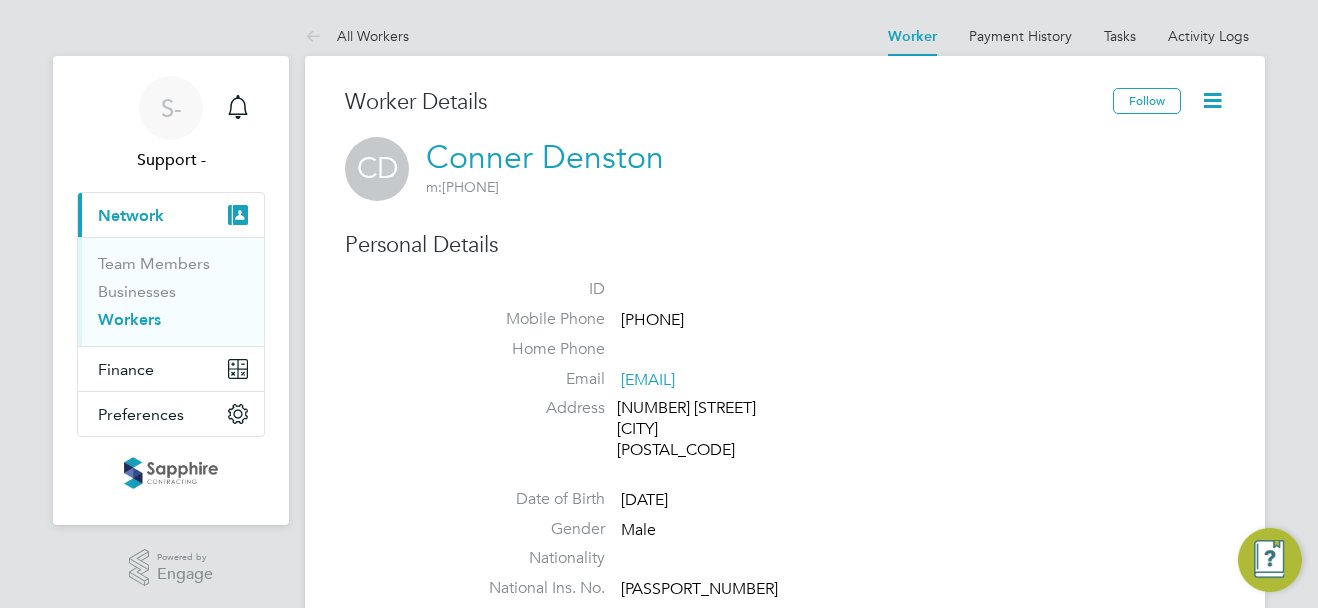 drag, startPoint x: 646, startPoint y: 162, endPoint x: 443, endPoint y: 162, distance: 203 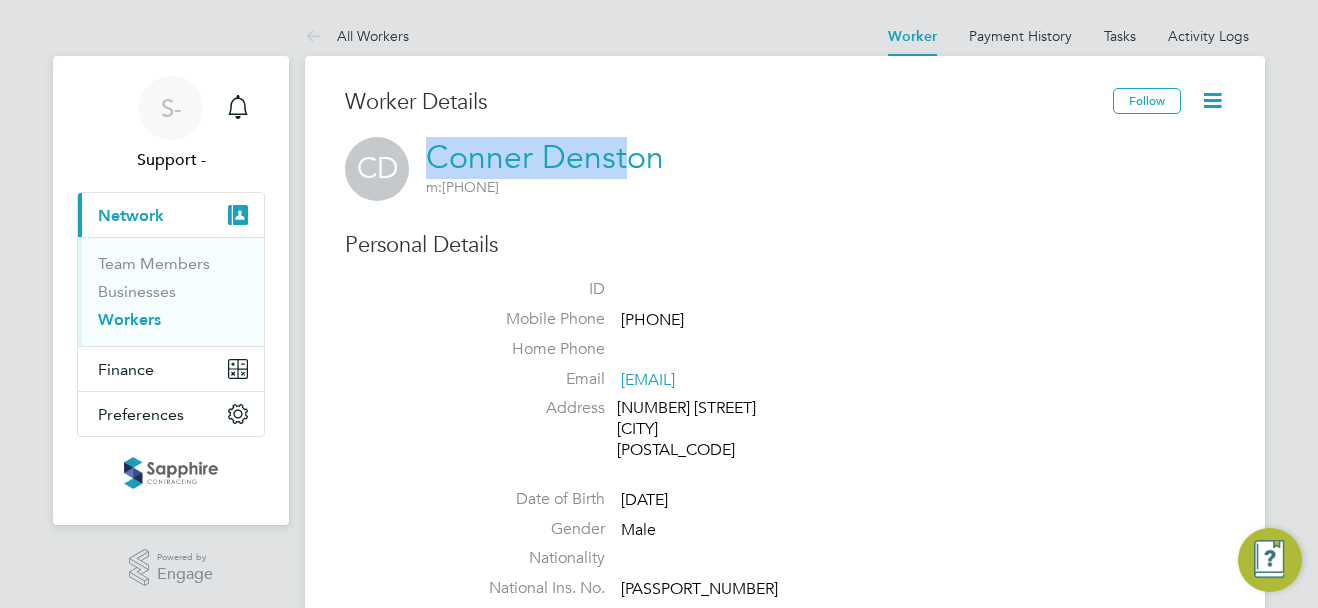 drag, startPoint x: 508, startPoint y: 151, endPoint x: 645, endPoint y: 148, distance: 137.03284 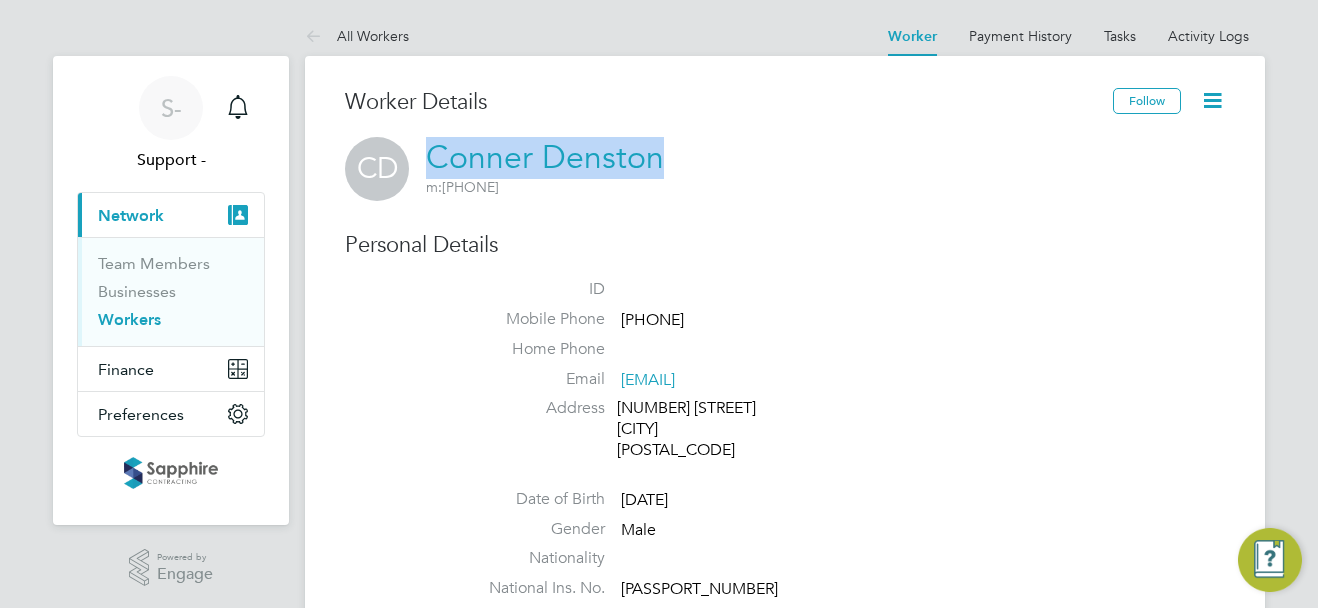 copy on "Conner Denston" 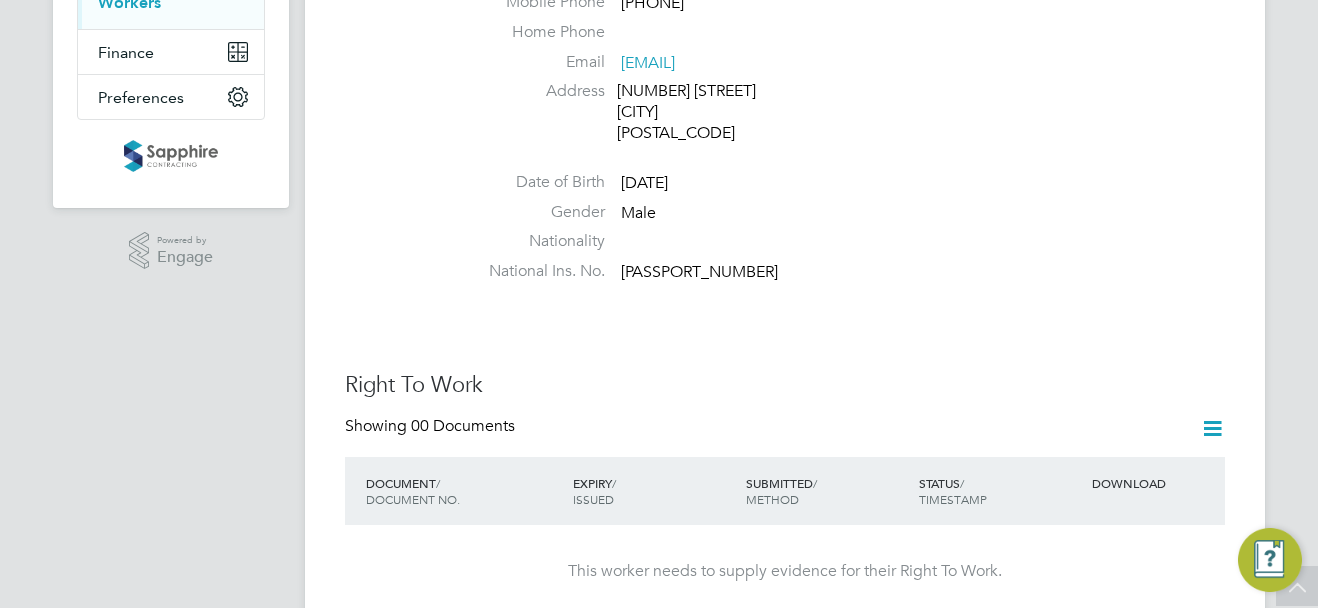 scroll, scrollTop: 0, scrollLeft: 0, axis: both 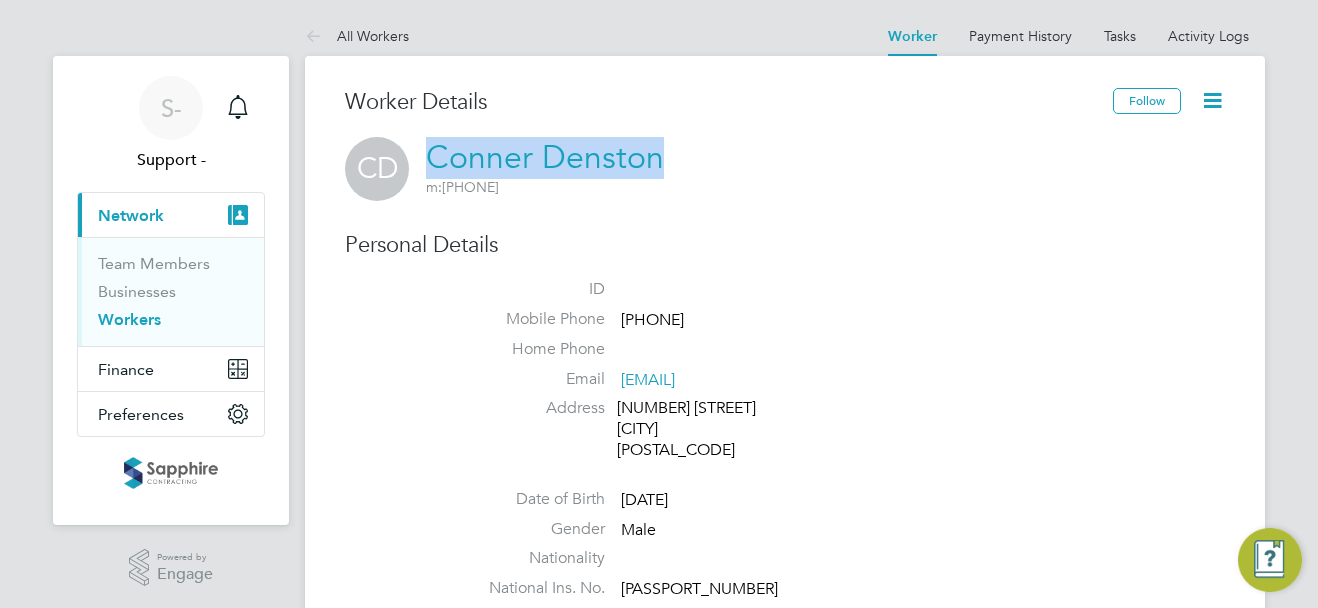 click 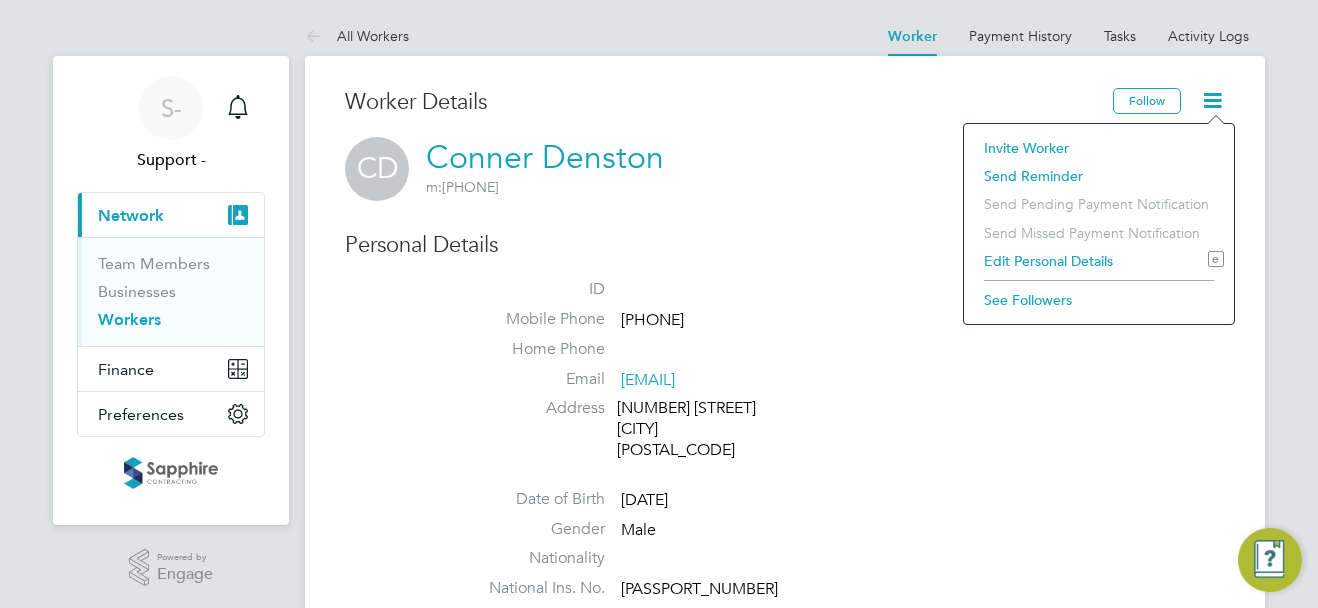 click on "Worker Details" 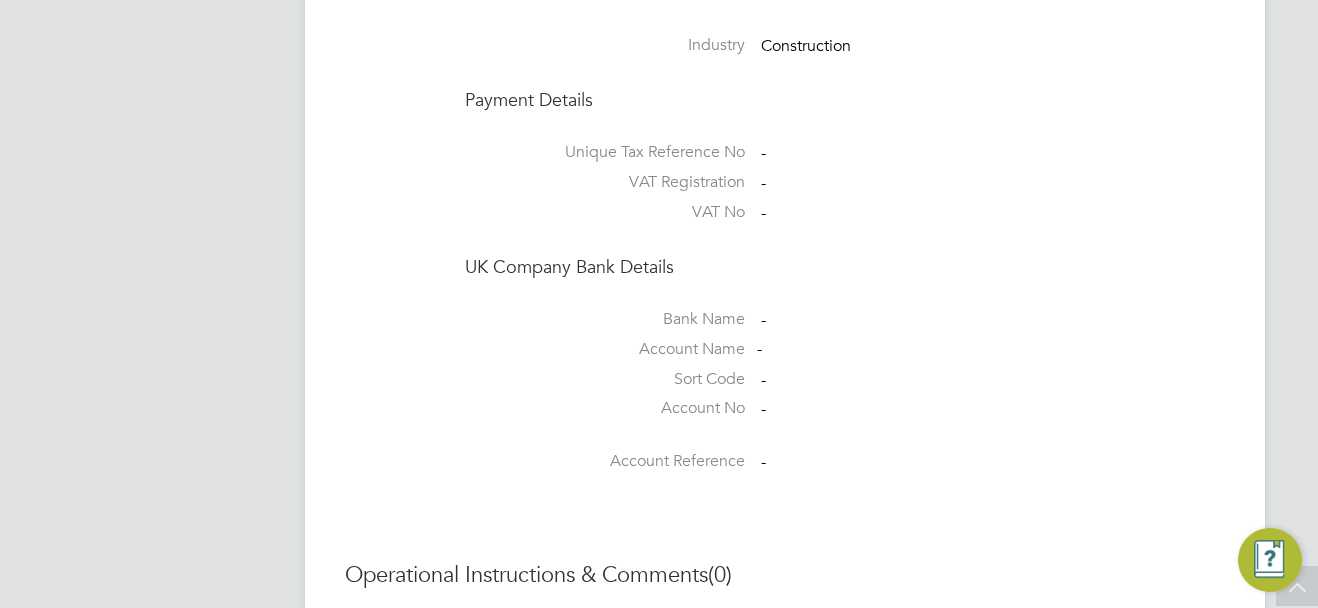 scroll, scrollTop: 1160, scrollLeft: 0, axis: vertical 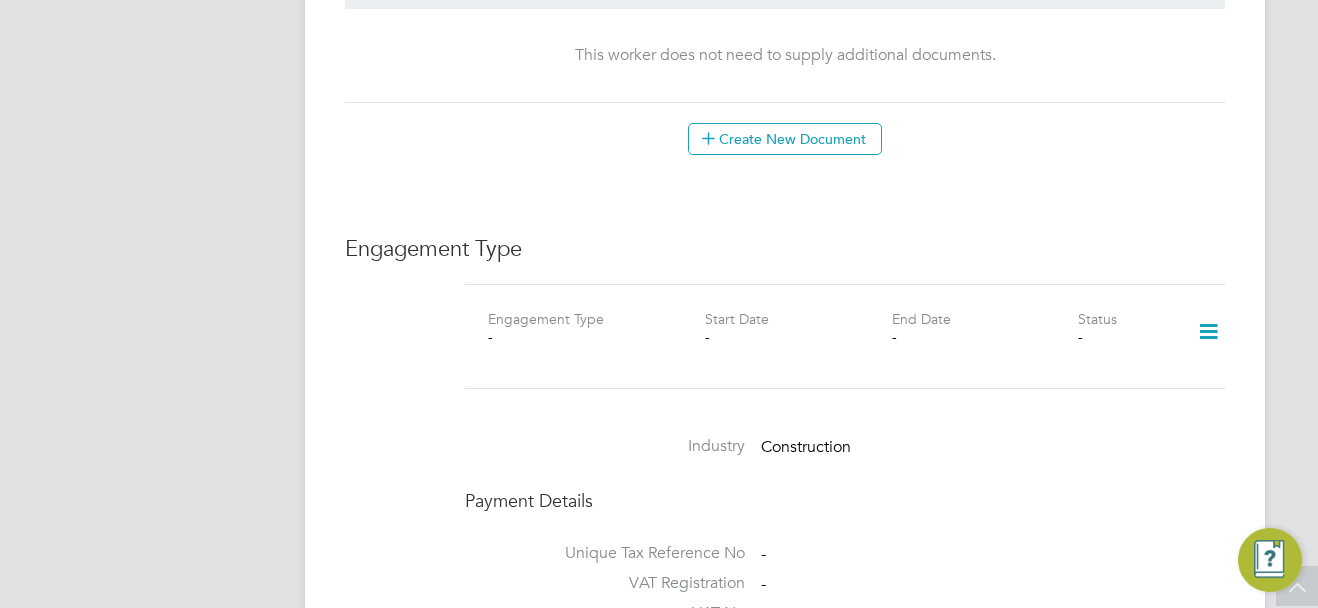 click 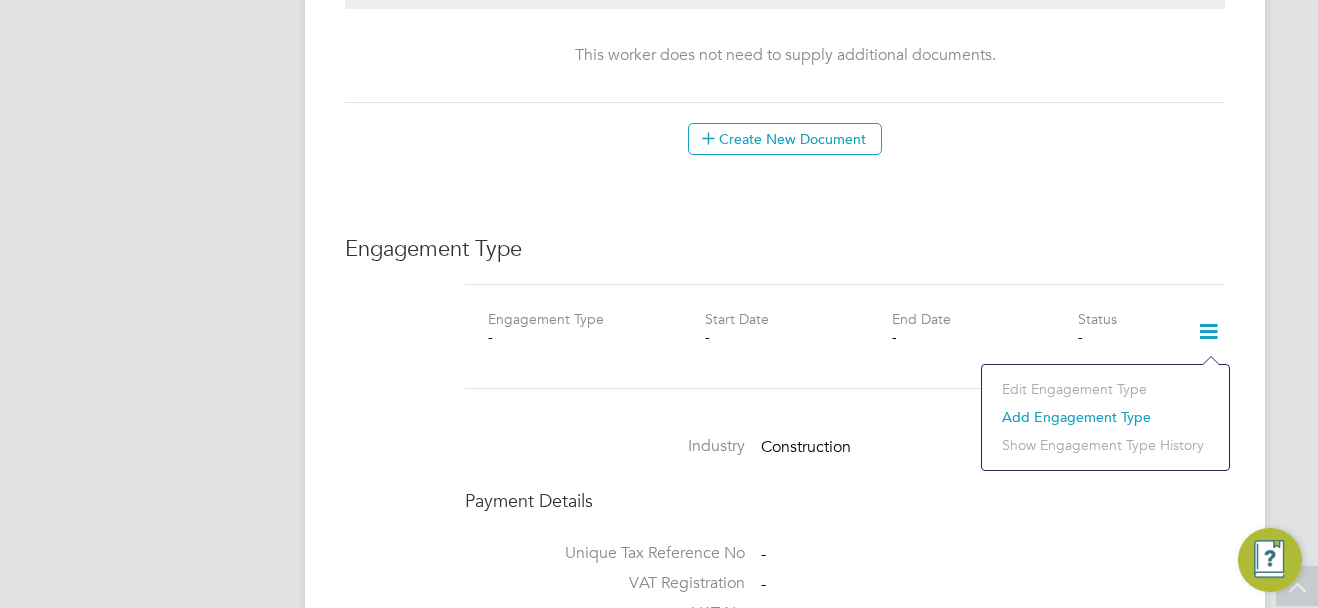 click on "Add Engagement Type" 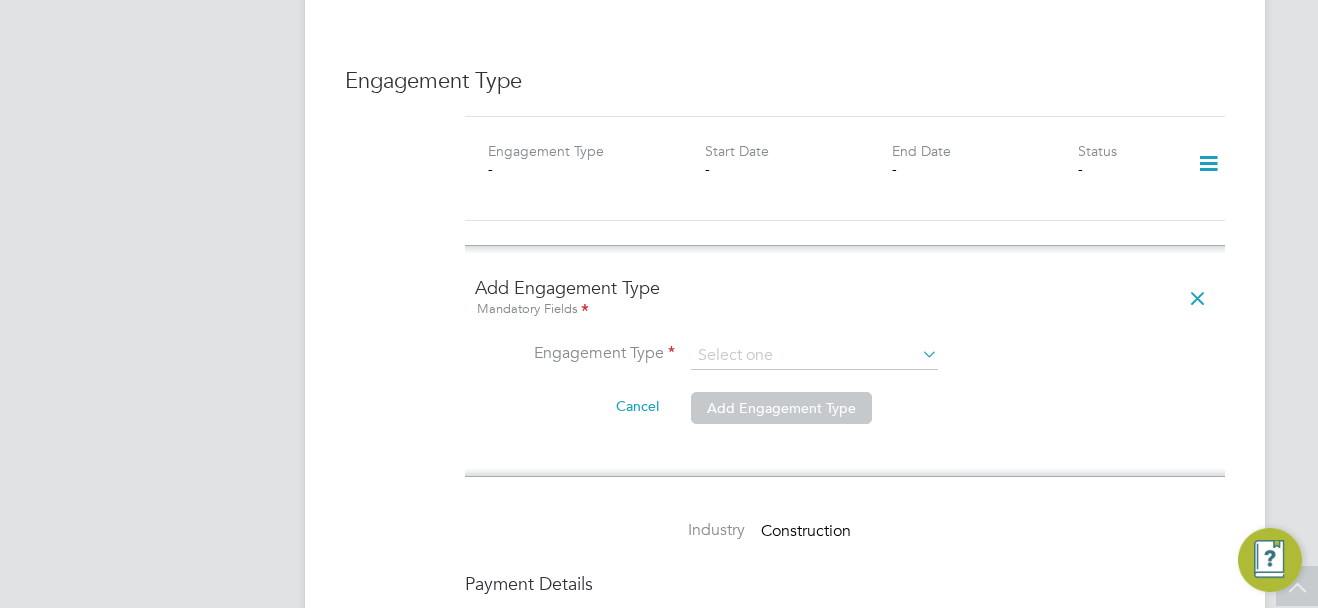 scroll, scrollTop: 1360, scrollLeft: 0, axis: vertical 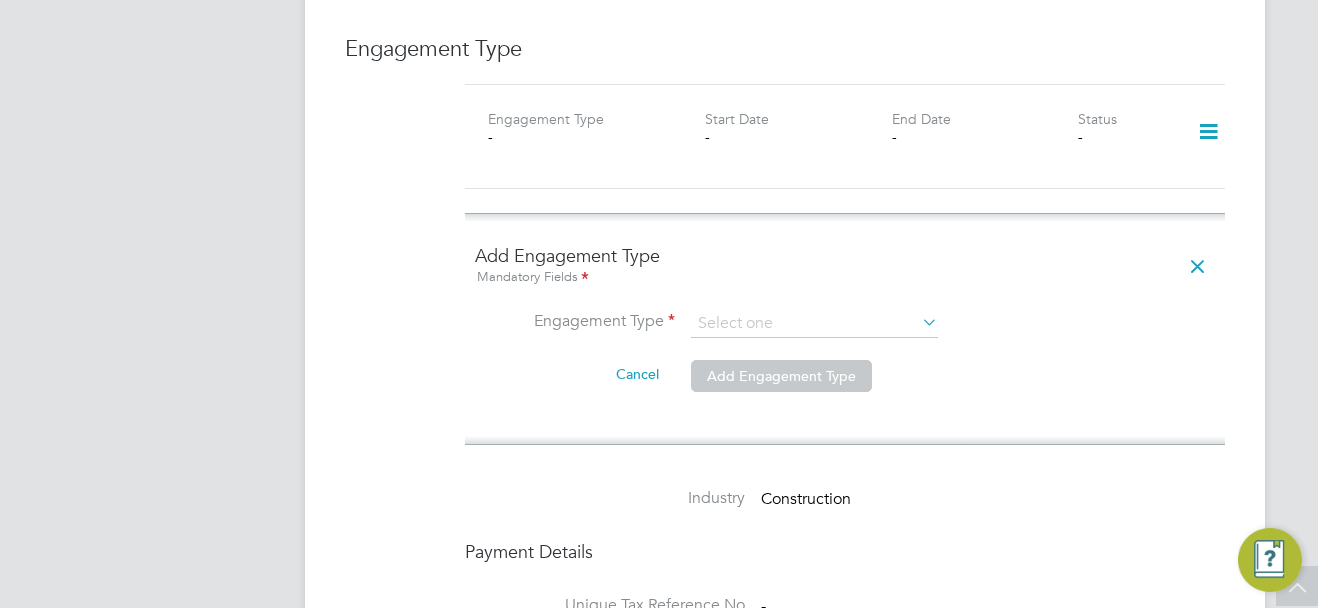click 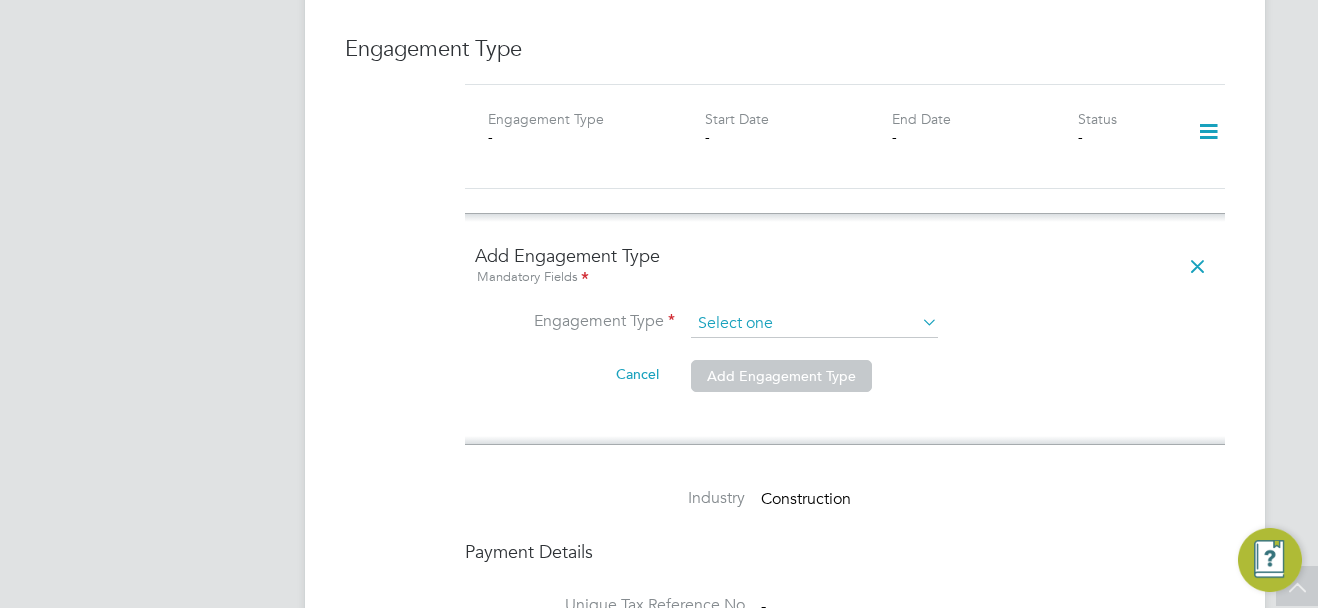 click 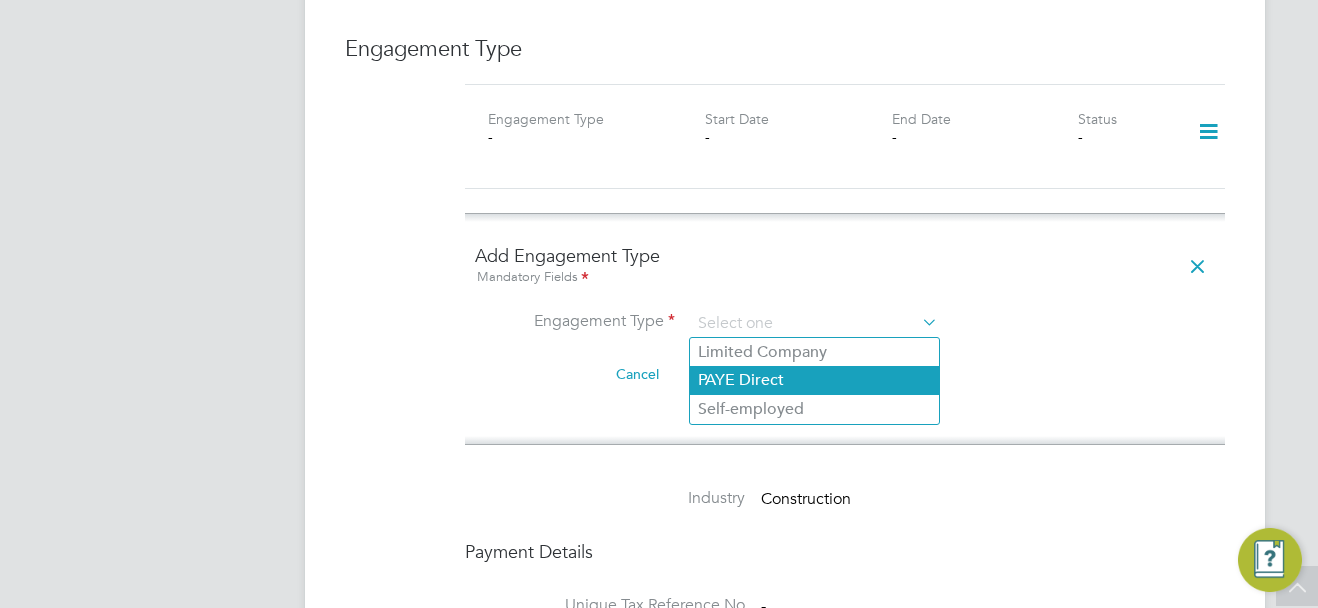 click on "PAYE Direct" 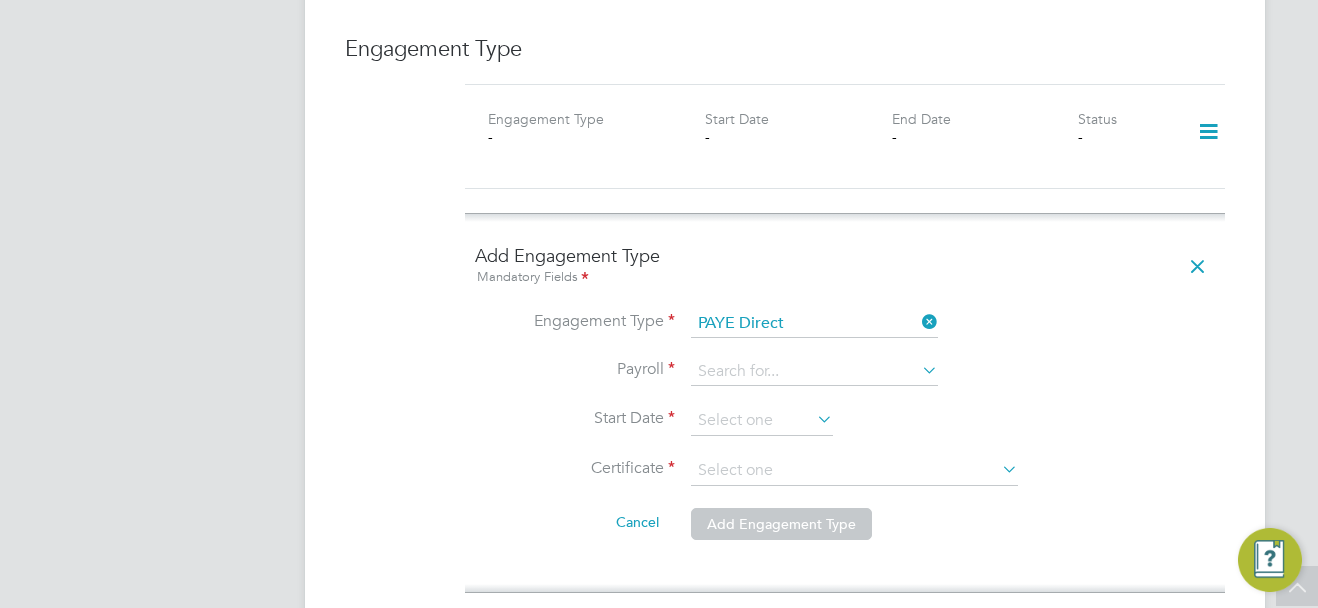 click on "Engagement Type   PAYE Direct" 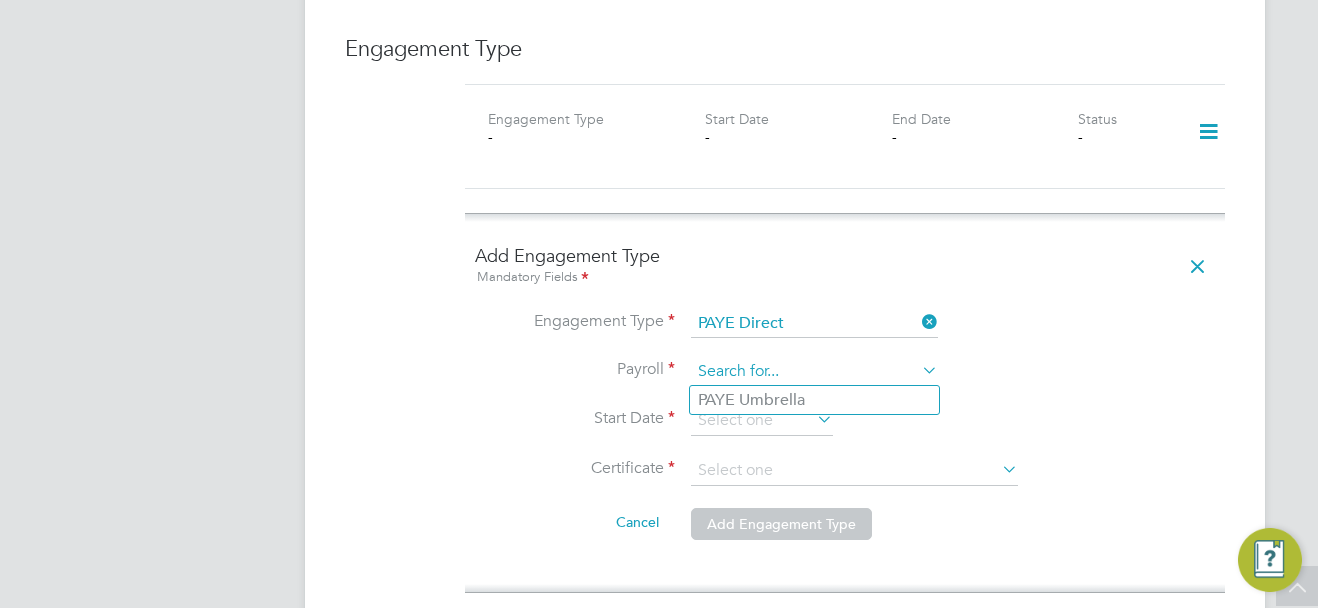 click 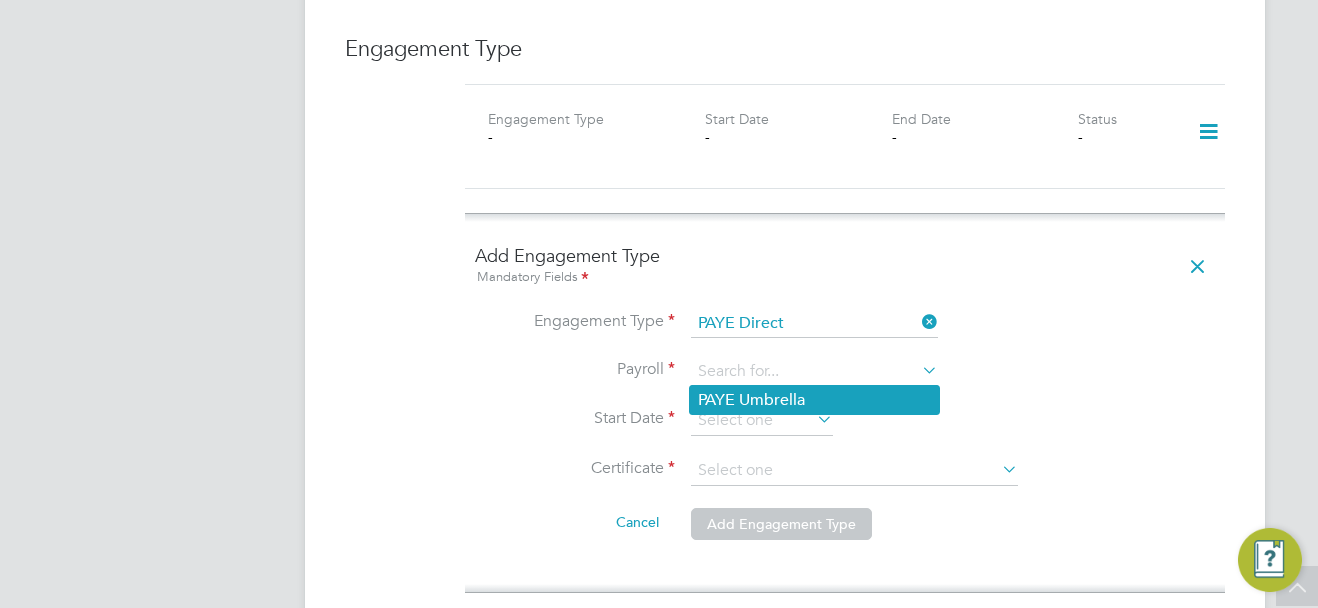 click on "PAYE Umbrella" 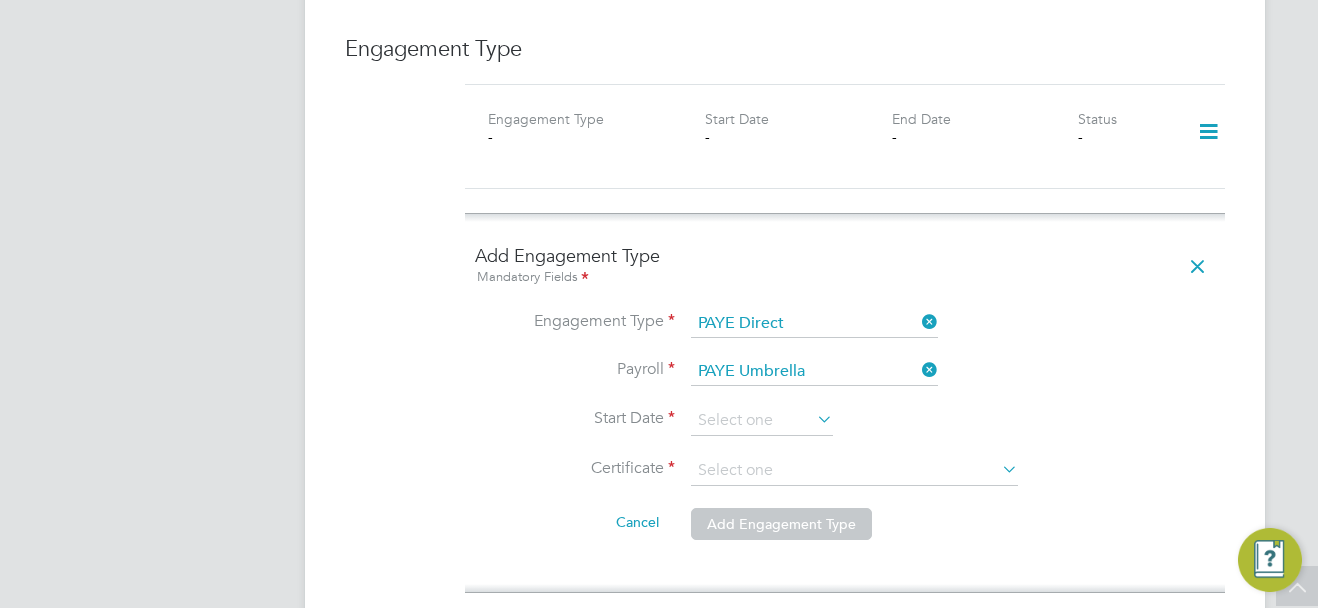 scroll, scrollTop: 1460, scrollLeft: 0, axis: vertical 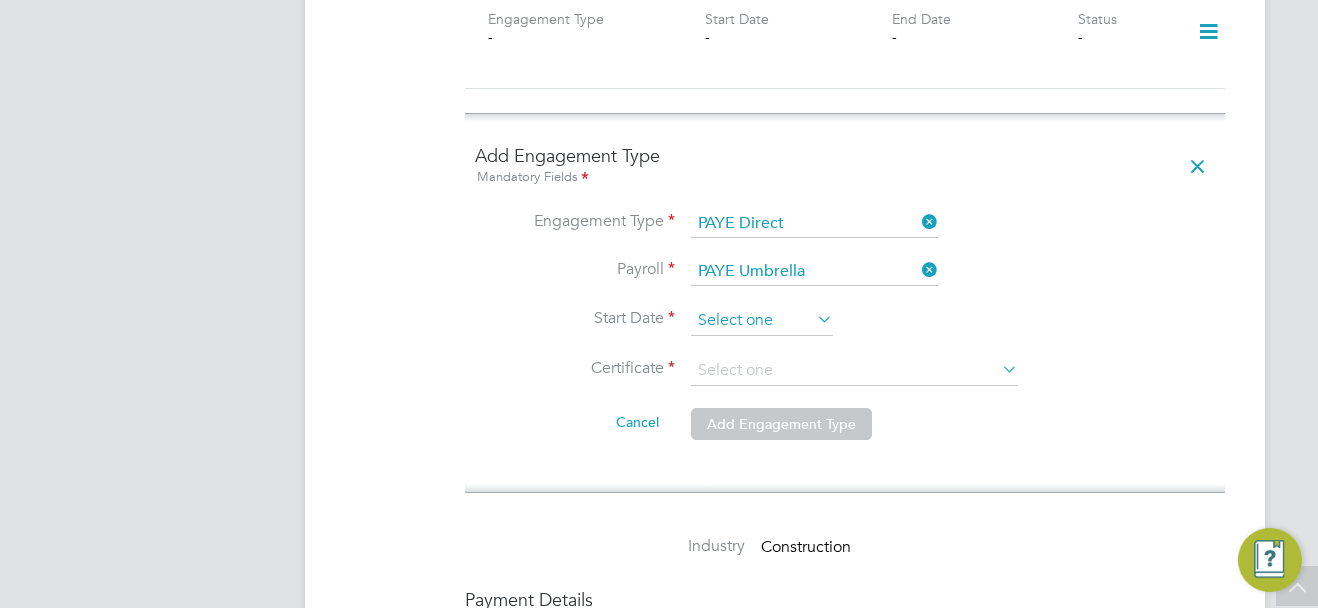 click 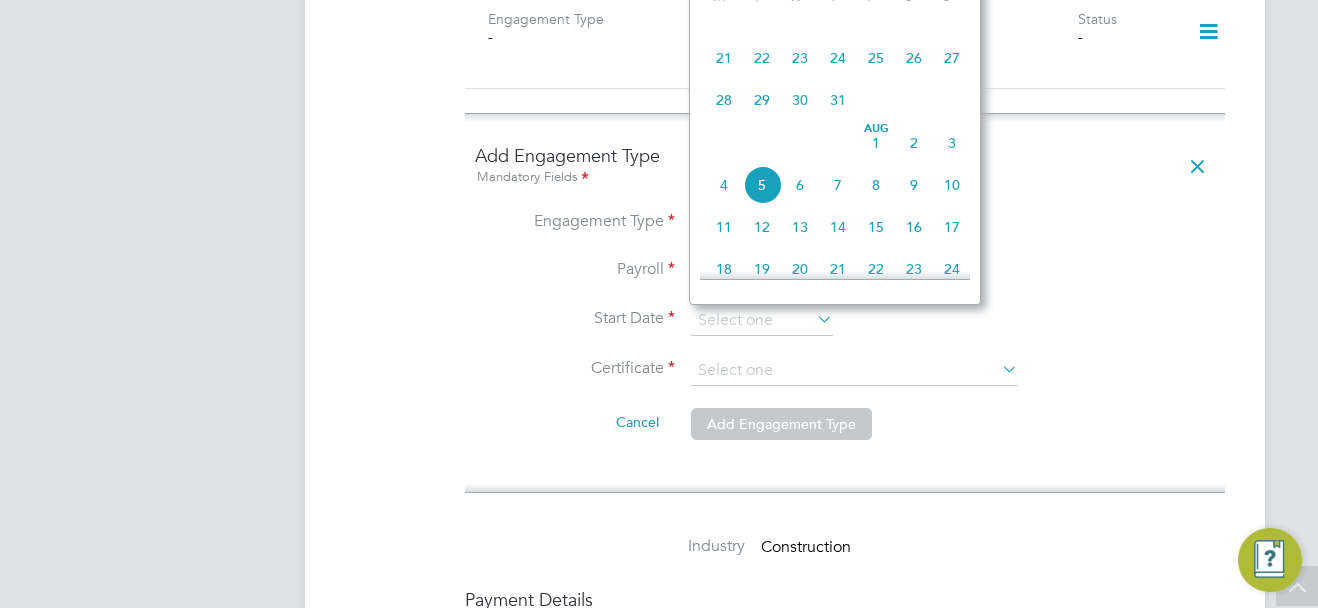 scroll, scrollTop: 549, scrollLeft: 0, axis: vertical 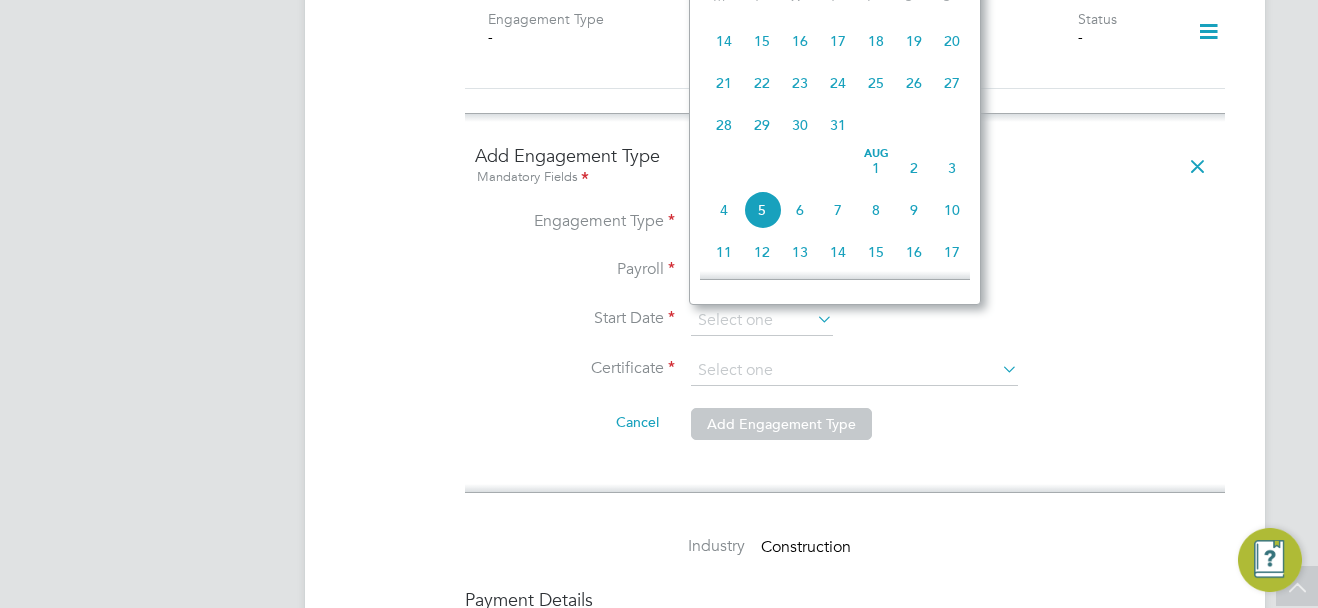 click on "29" 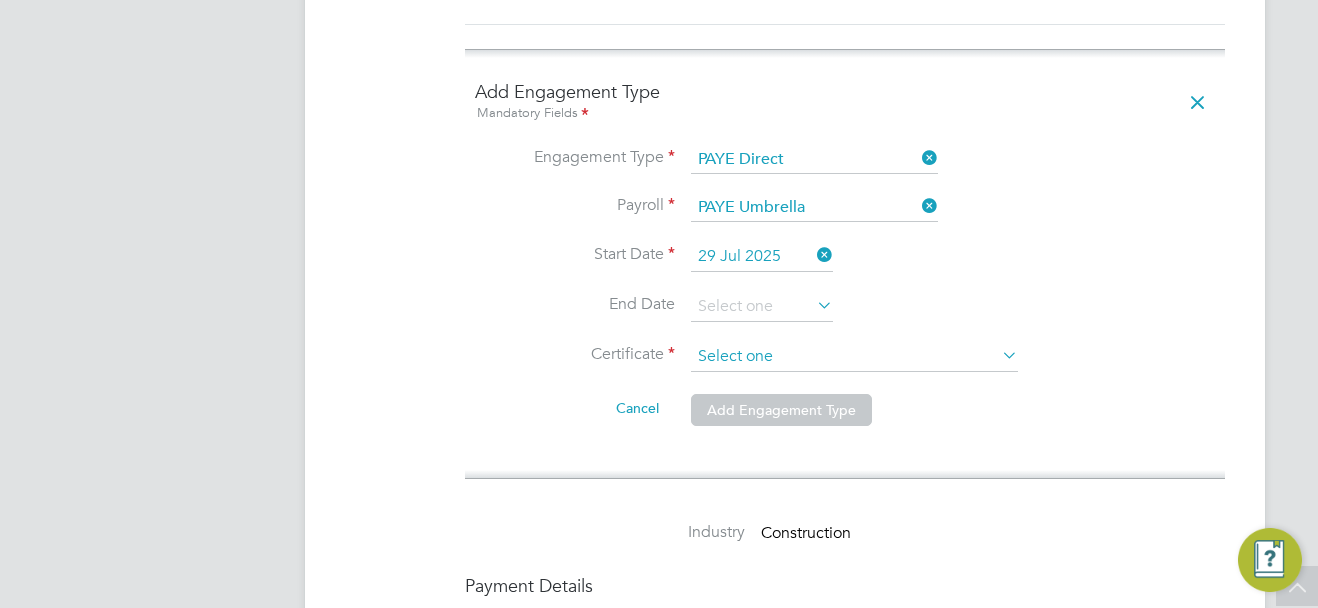scroll, scrollTop: 1560, scrollLeft: 0, axis: vertical 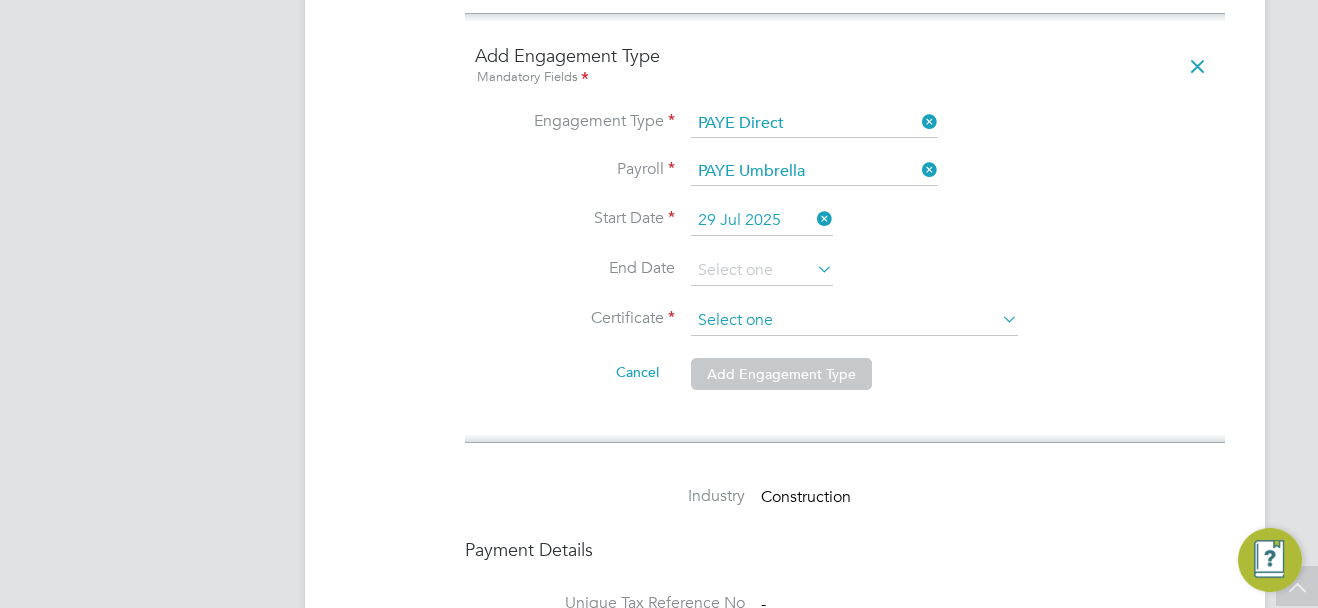 click 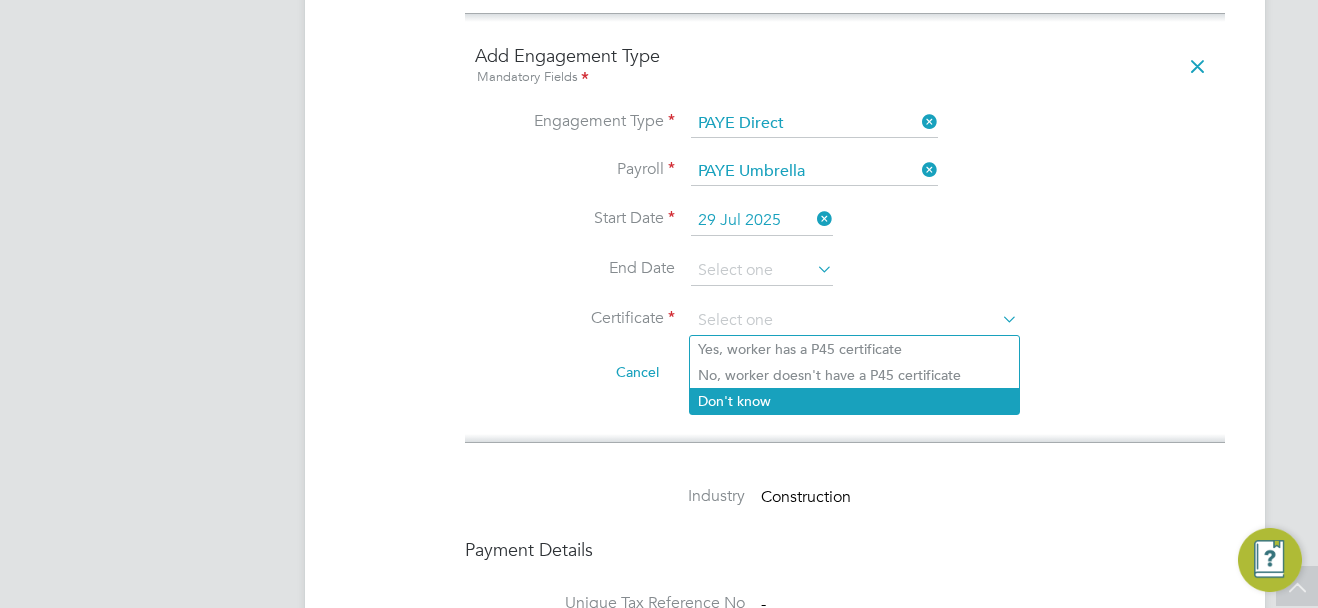 click on "Don't know" 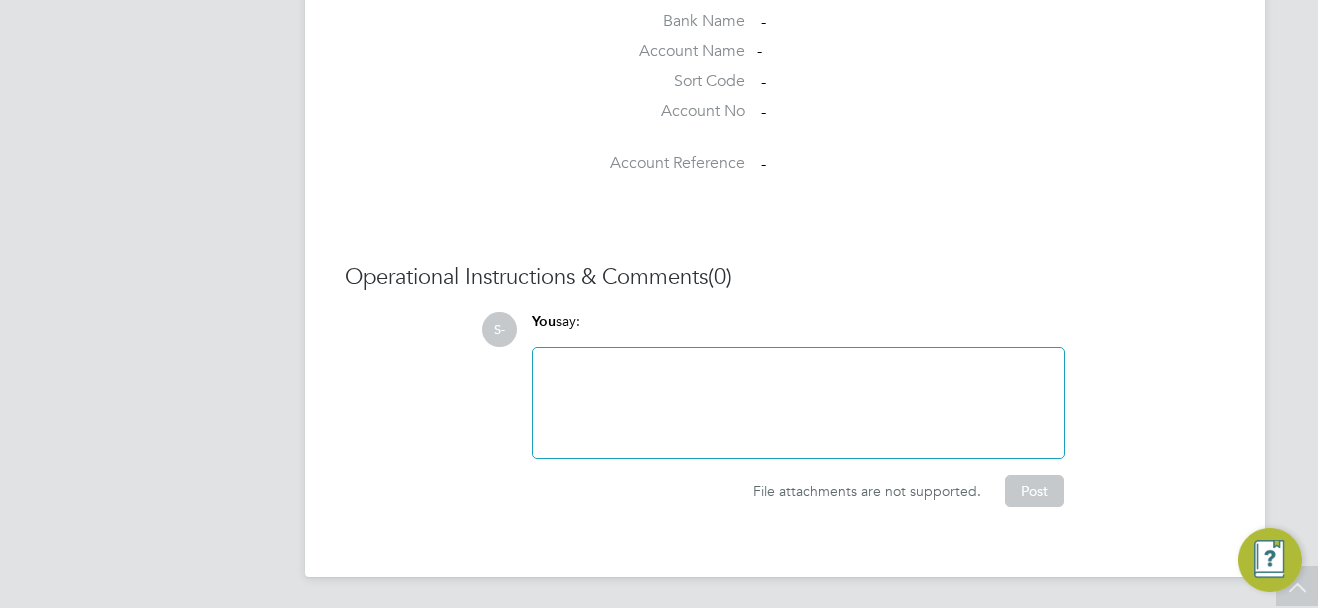 scroll, scrollTop: 1609, scrollLeft: 0, axis: vertical 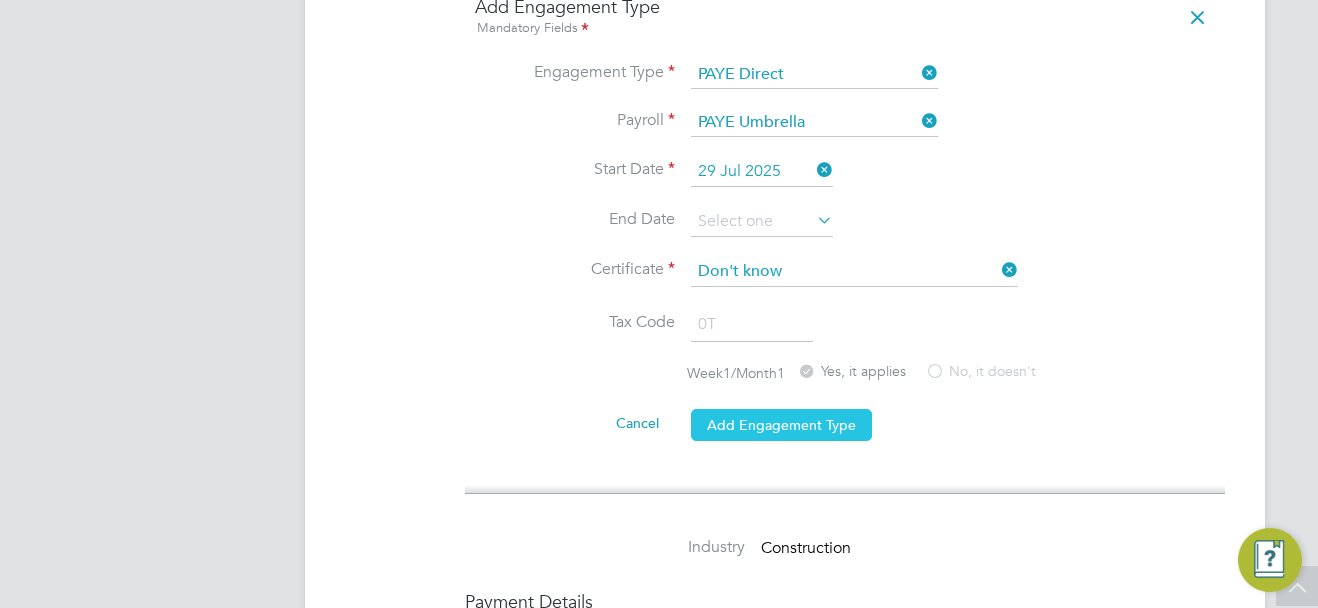 click on "Add Engagement Type" 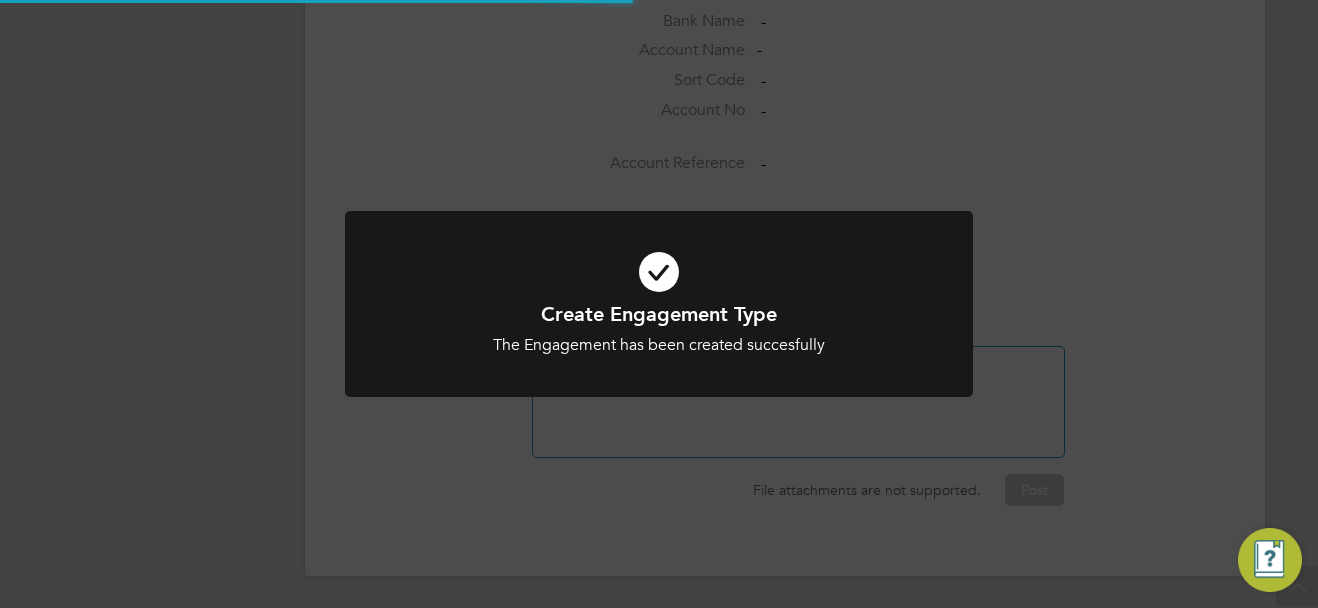 scroll, scrollTop: 1834, scrollLeft: 0, axis: vertical 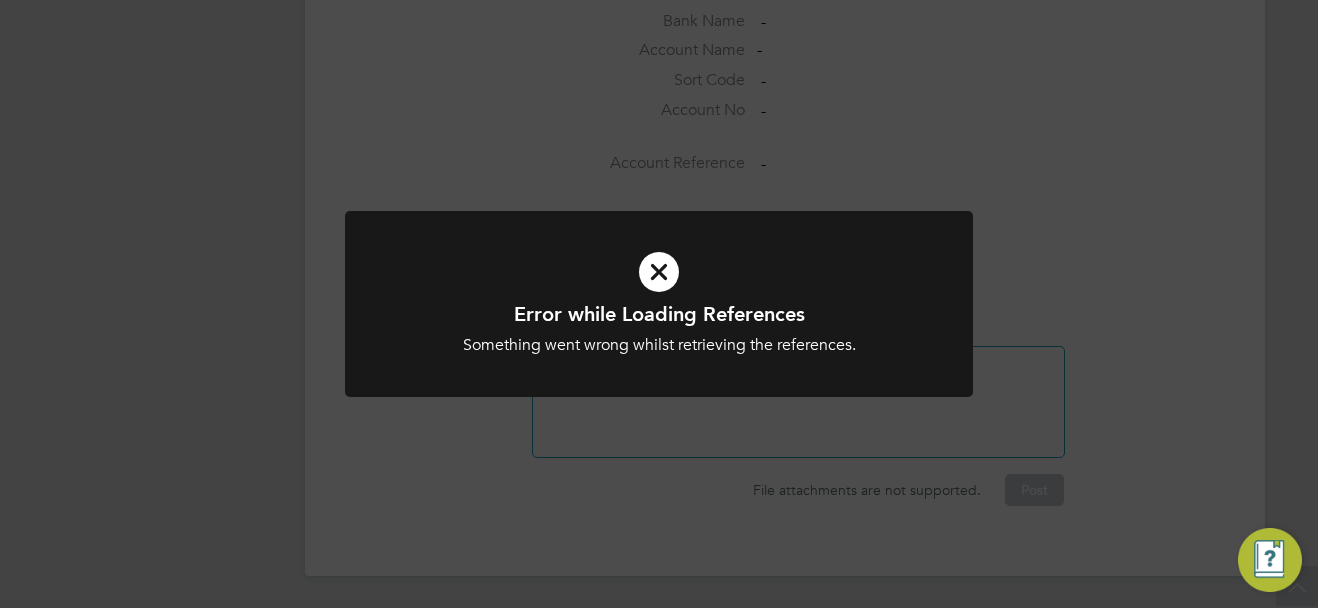 click at bounding box center [659, 272] 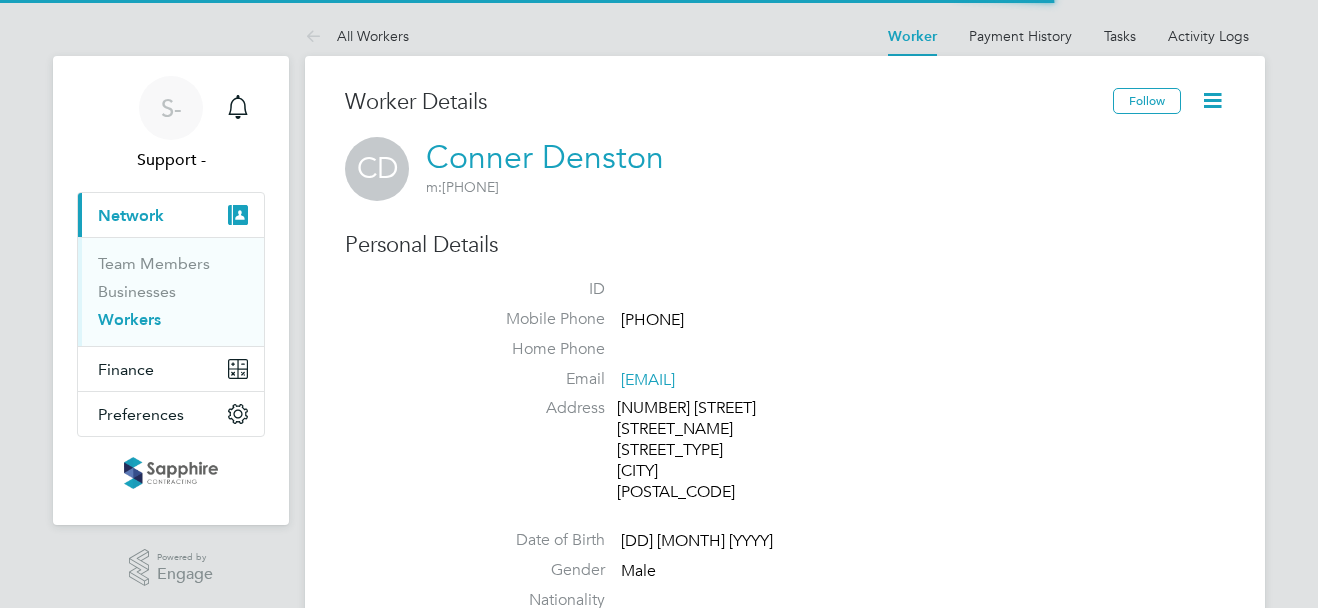 scroll, scrollTop: 0, scrollLeft: 0, axis: both 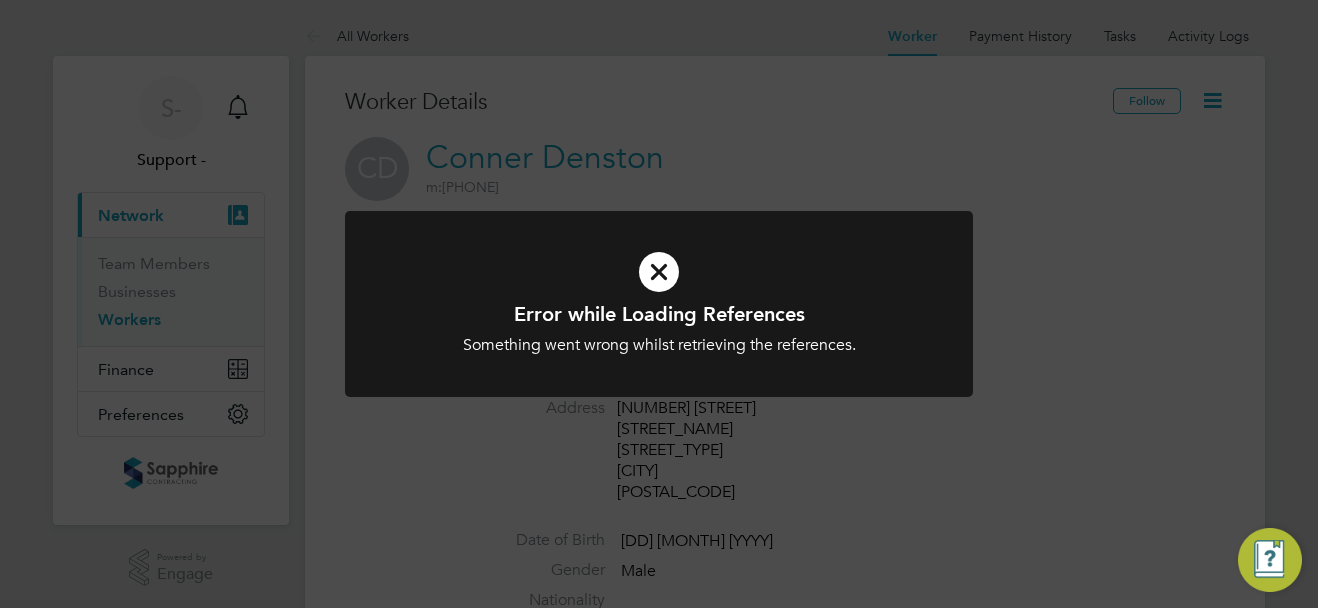 click at bounding box center [659, 272] 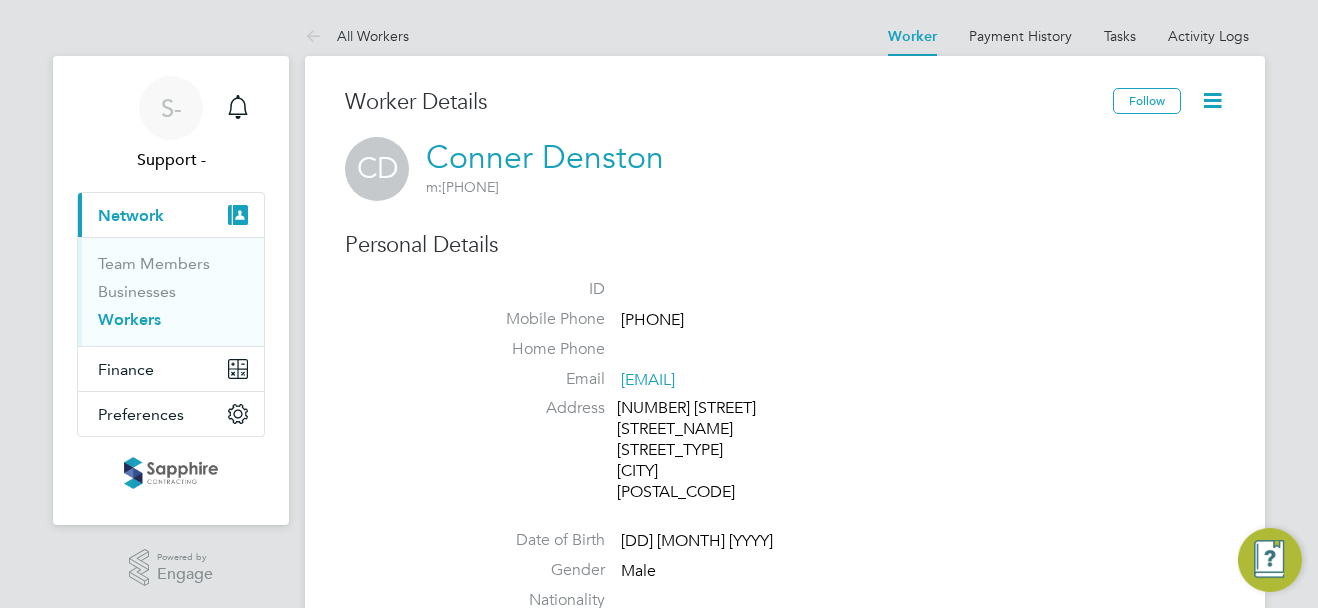 click on "Workers" at bounding box center [129, 319] 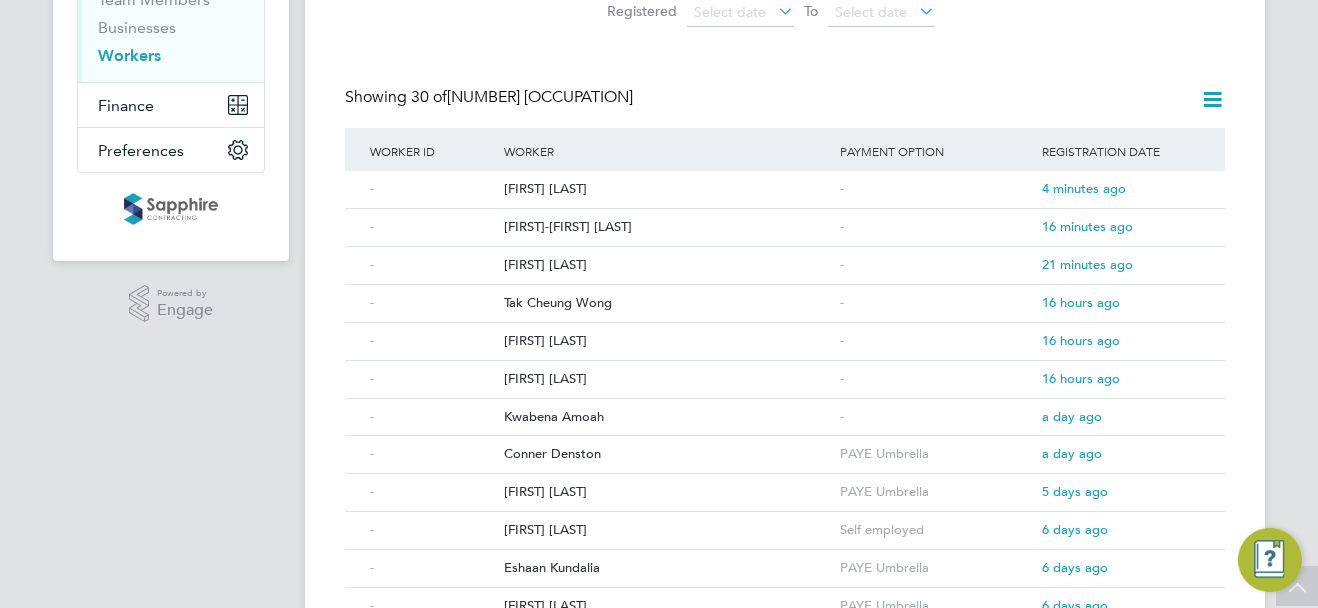 scroll, scrollTop: 300, scrollLeft: 0, axis: vertical 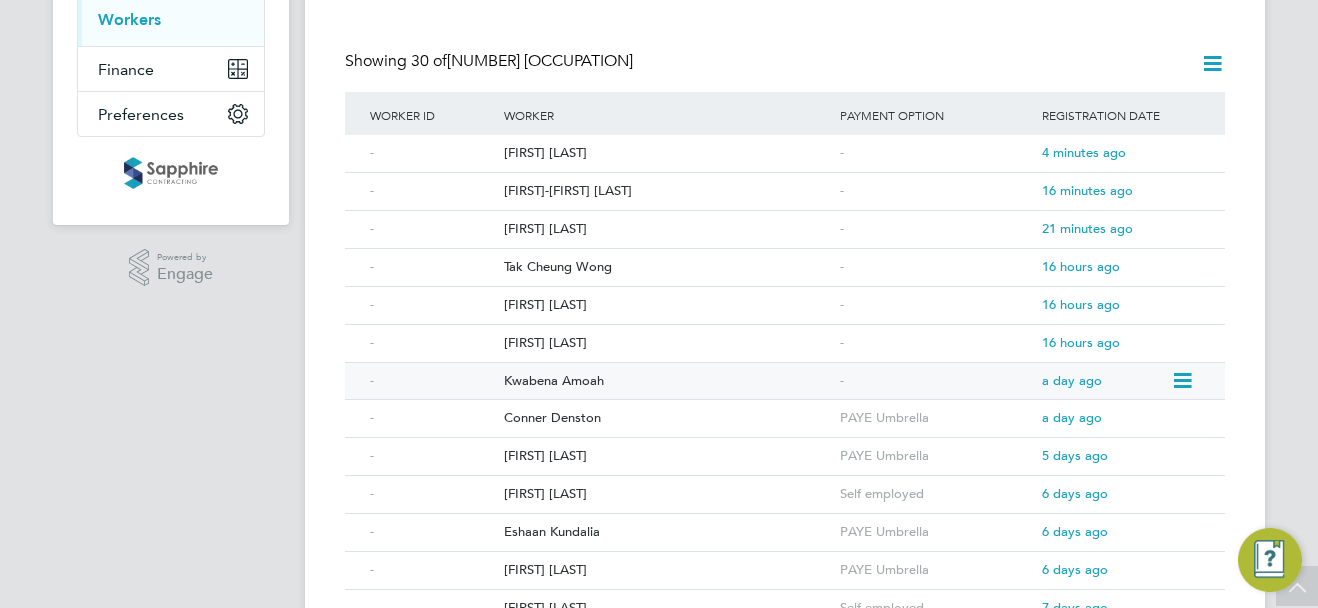 click on "Kwabena Amoah" 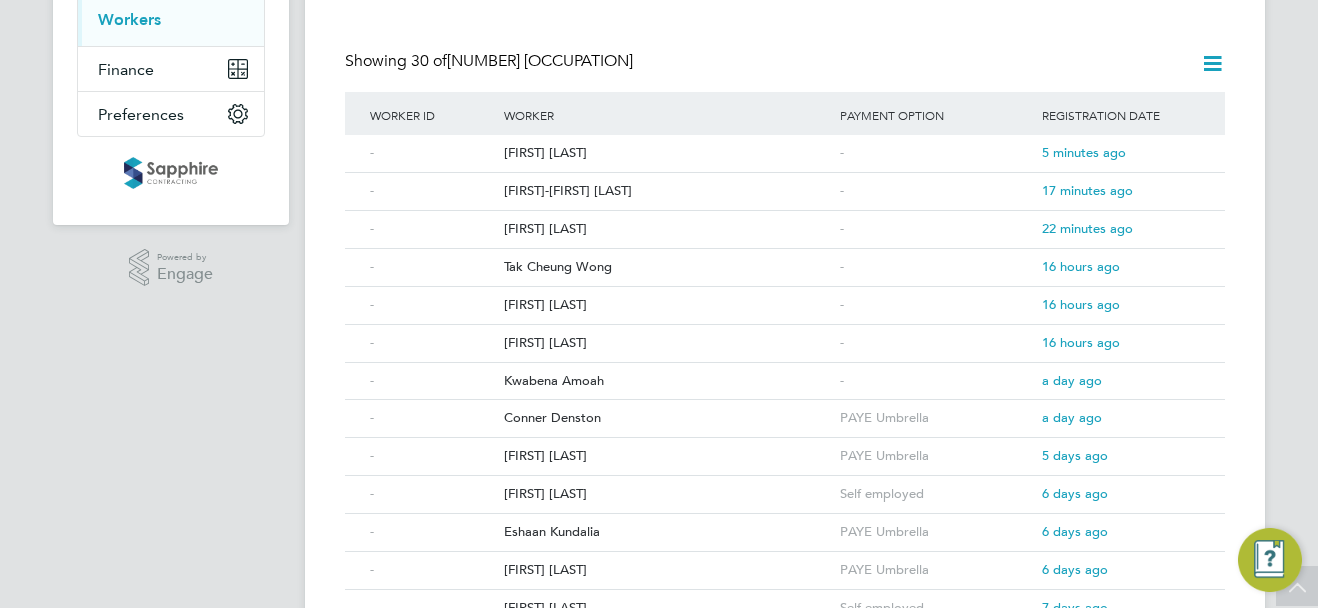 scroll, scrollTop: 0, scrollLeft: 0, axis: both 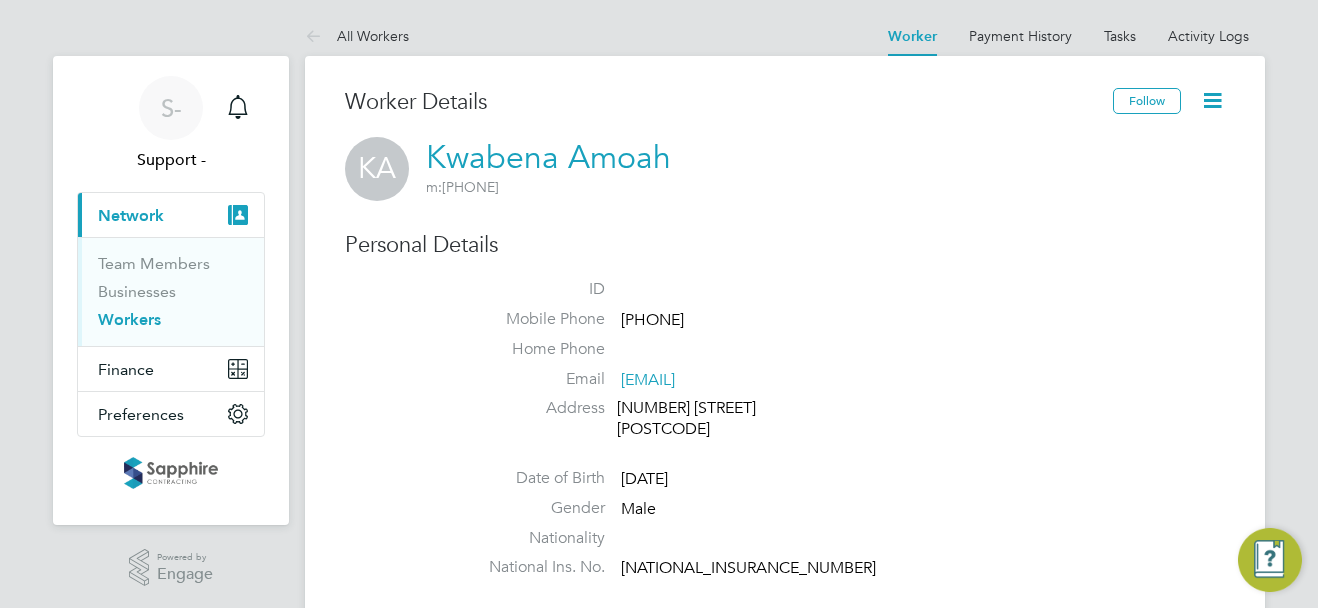 drag, startPoint x: 671, startPoint y: 161, endPoint x: 431, endPoint y: 161, distance: 240 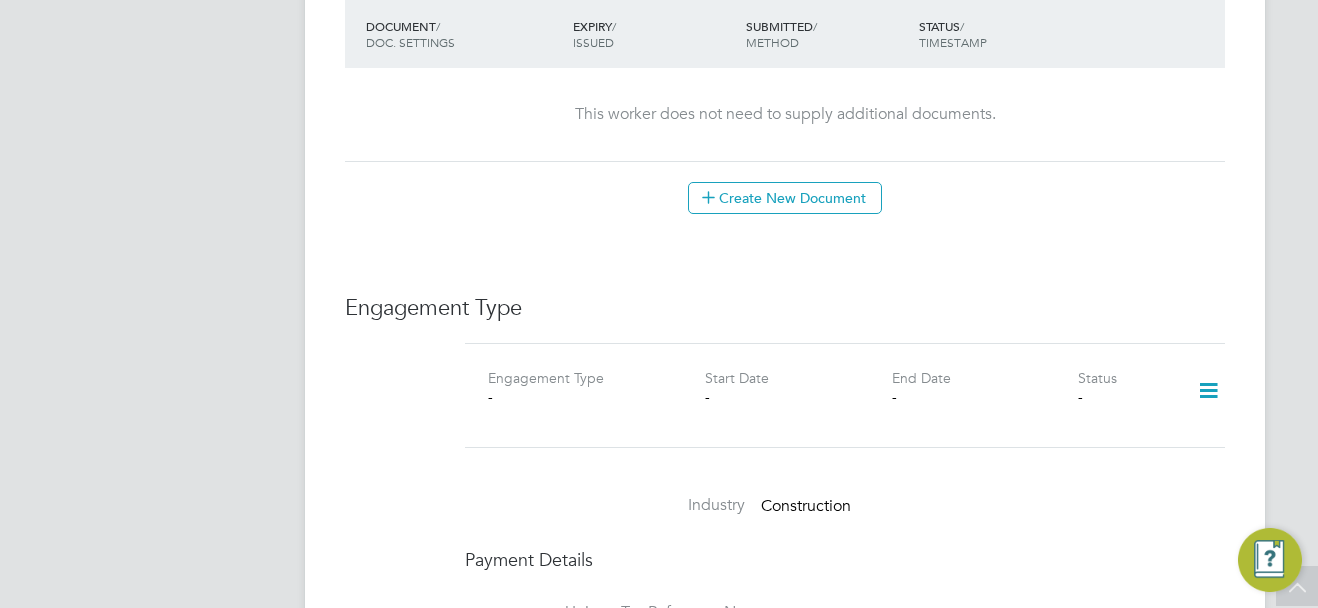 scroll, scrollTop: 1100, scrollLeft: 0, axis: vertical 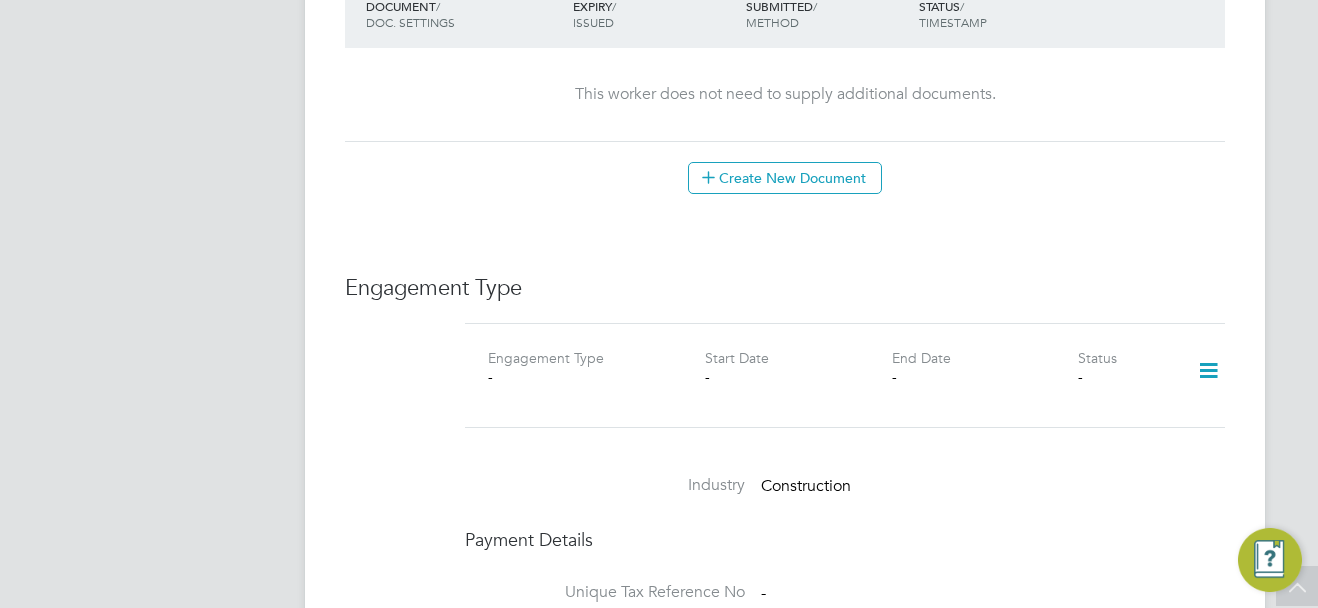 click 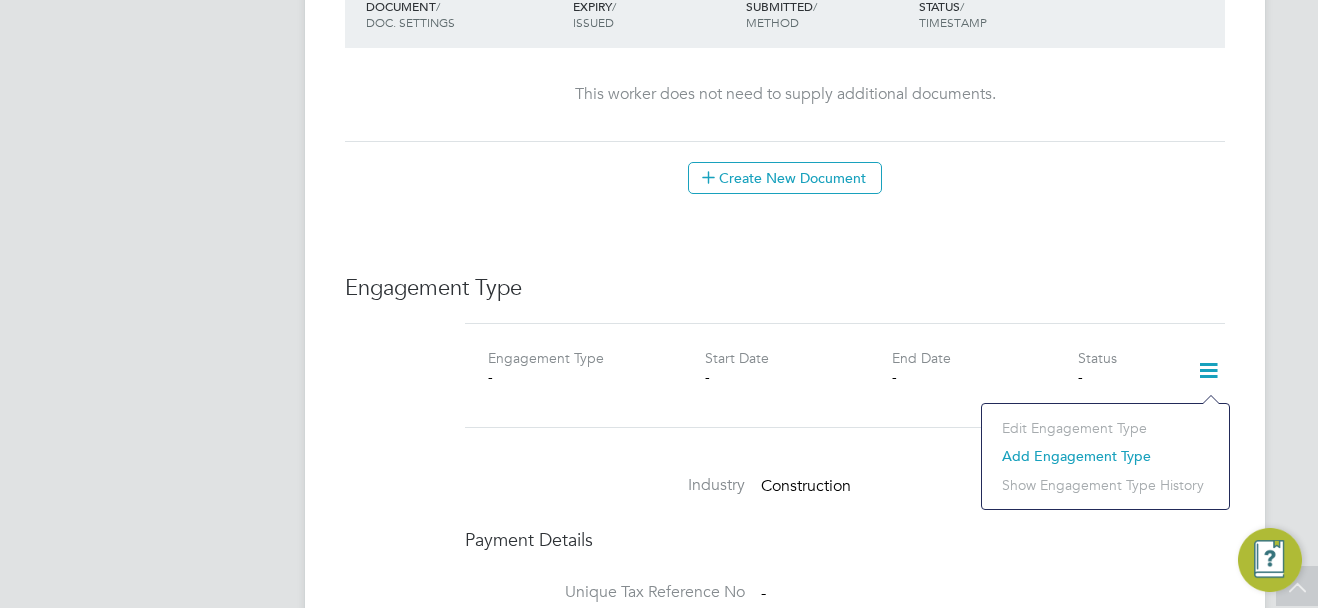 click on "Add Engagement Type" 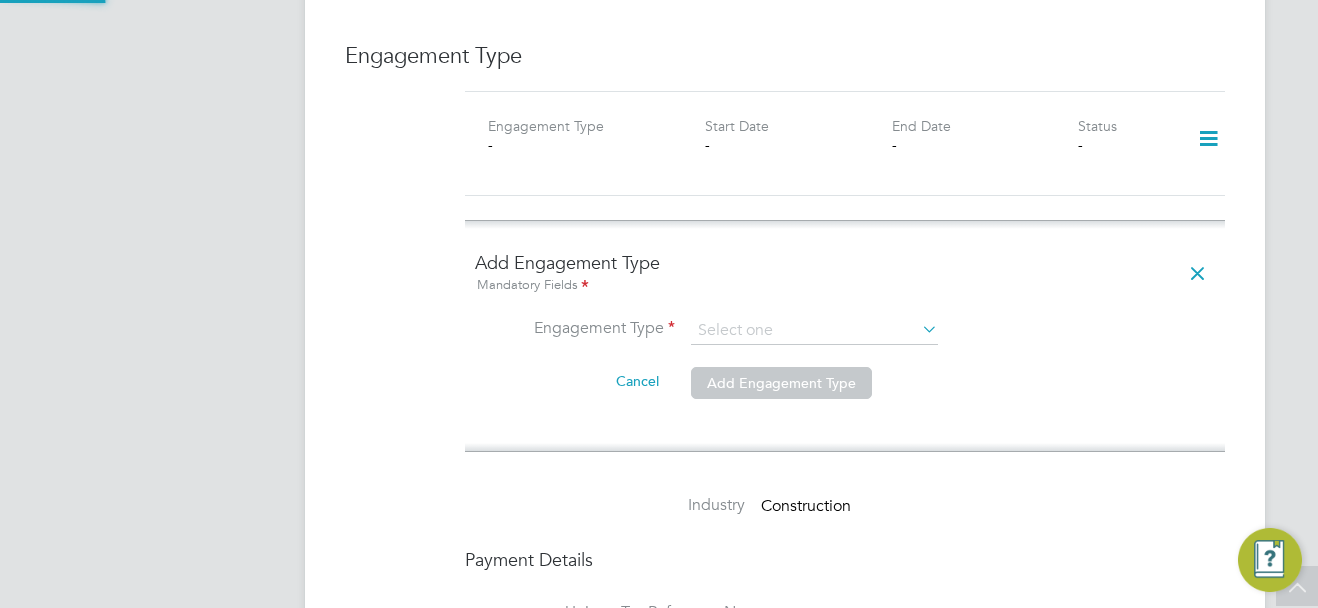 scroll, scrollTop: 1400, scrollLeft: 0, axis: vertical 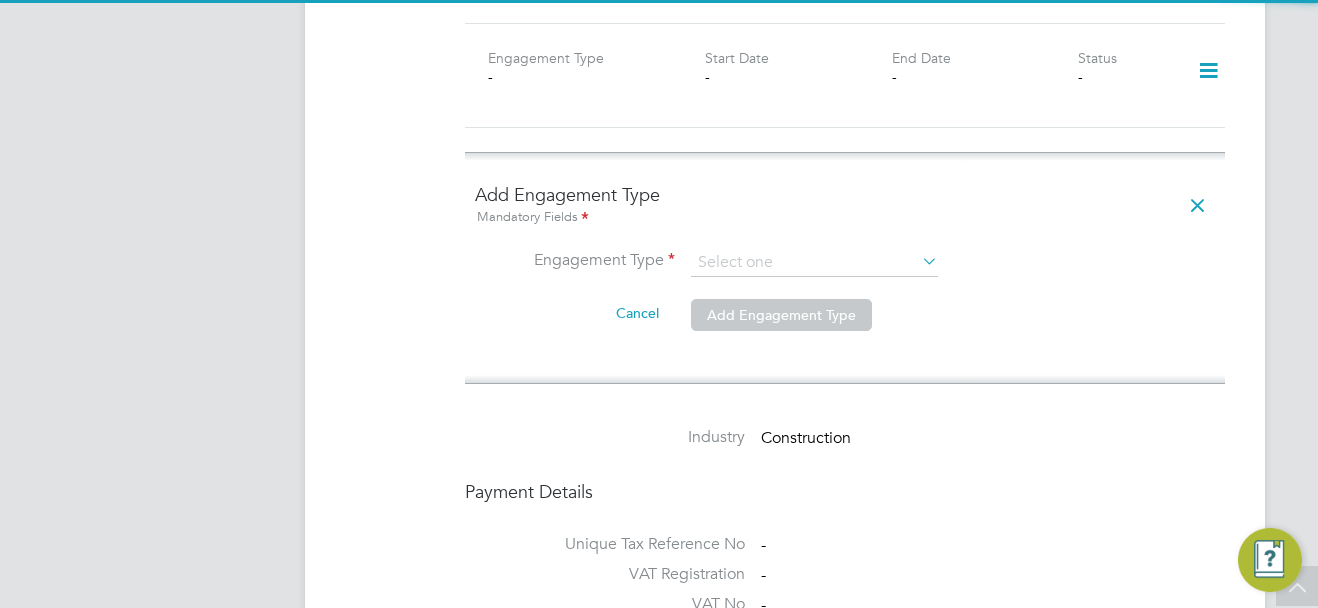 click 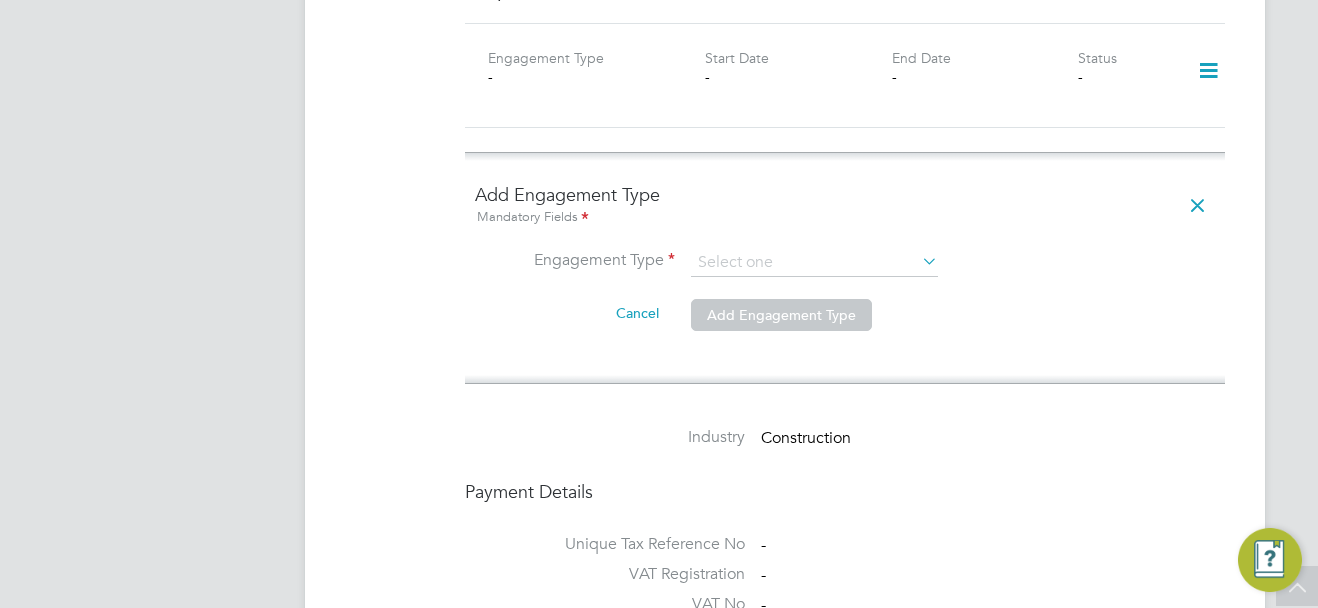 click 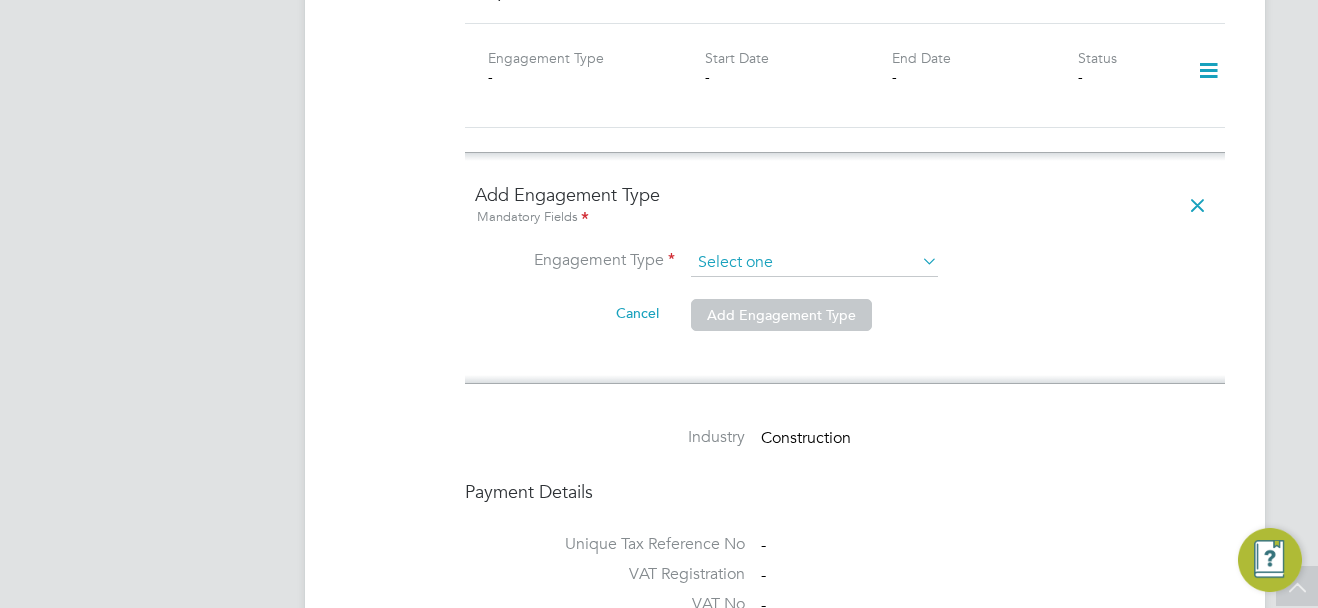 click 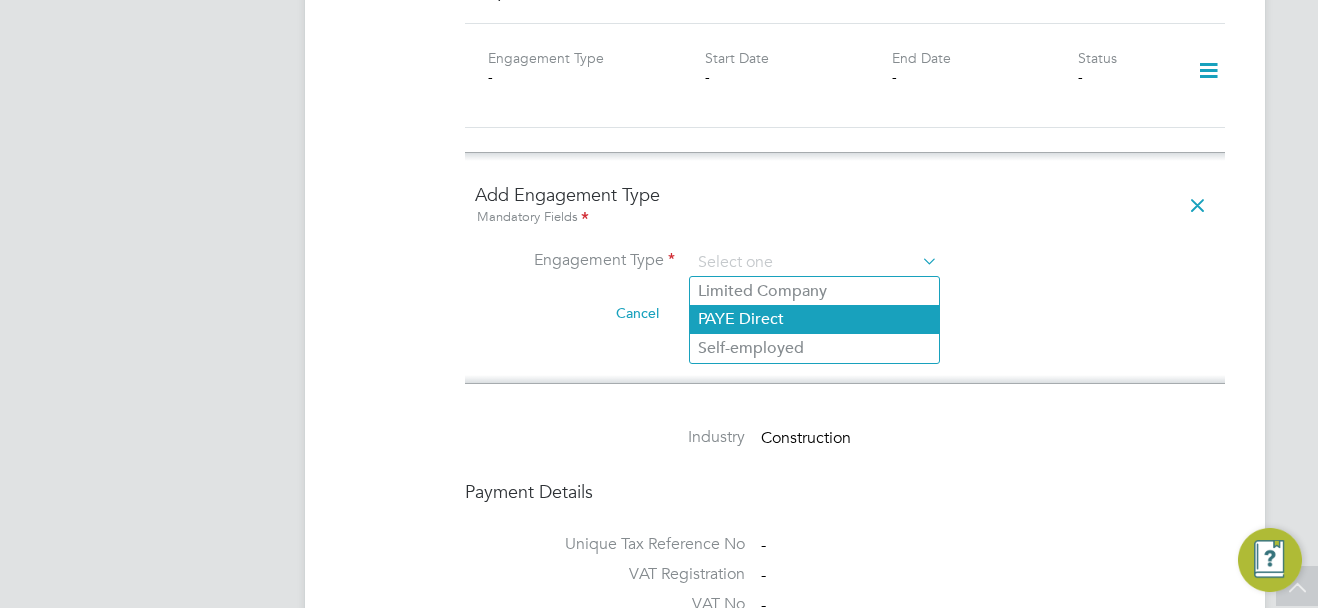 click on "PAYE Direct" 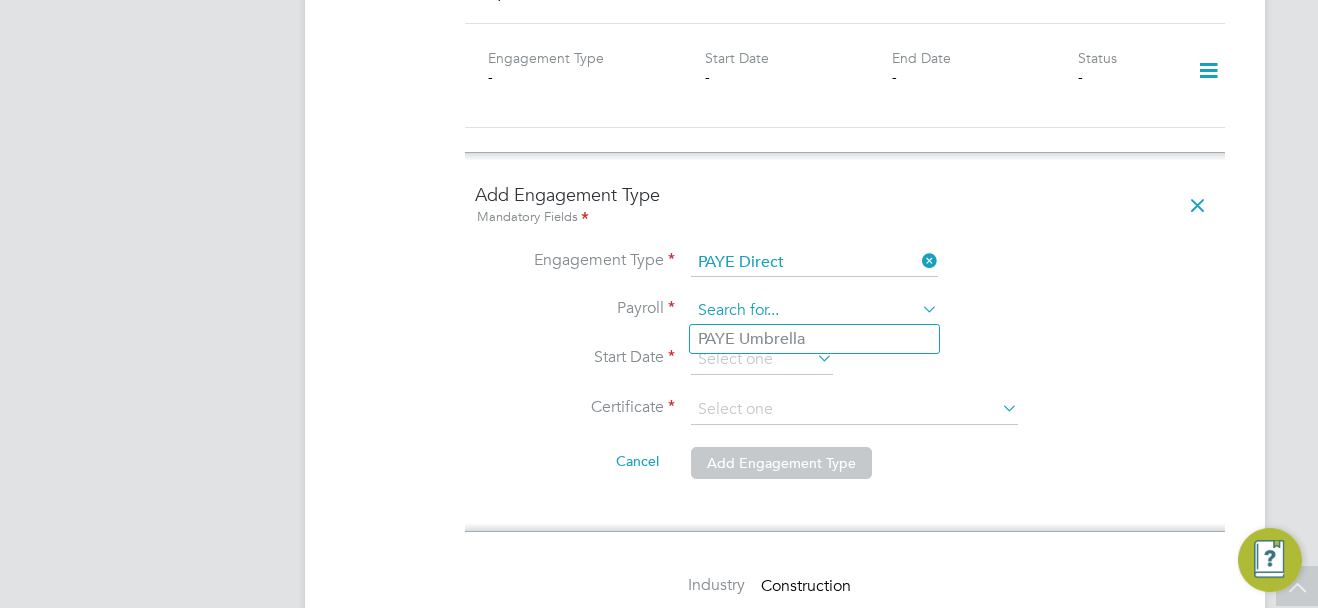 click 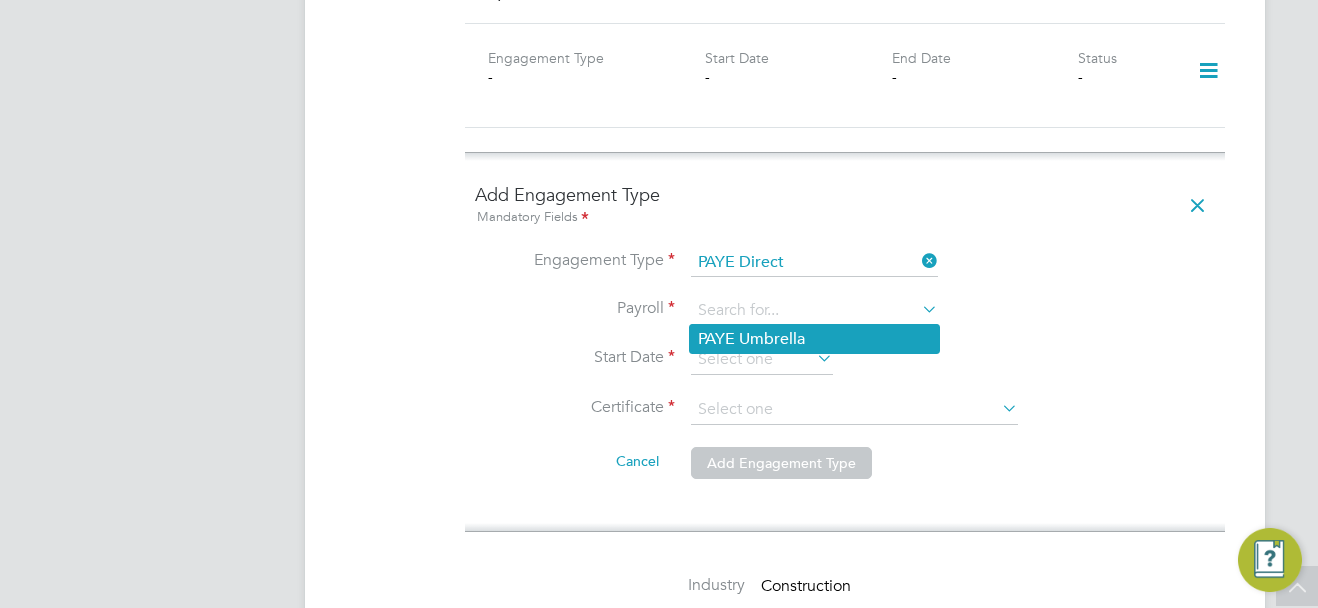 click on "PAYE Umbrella" 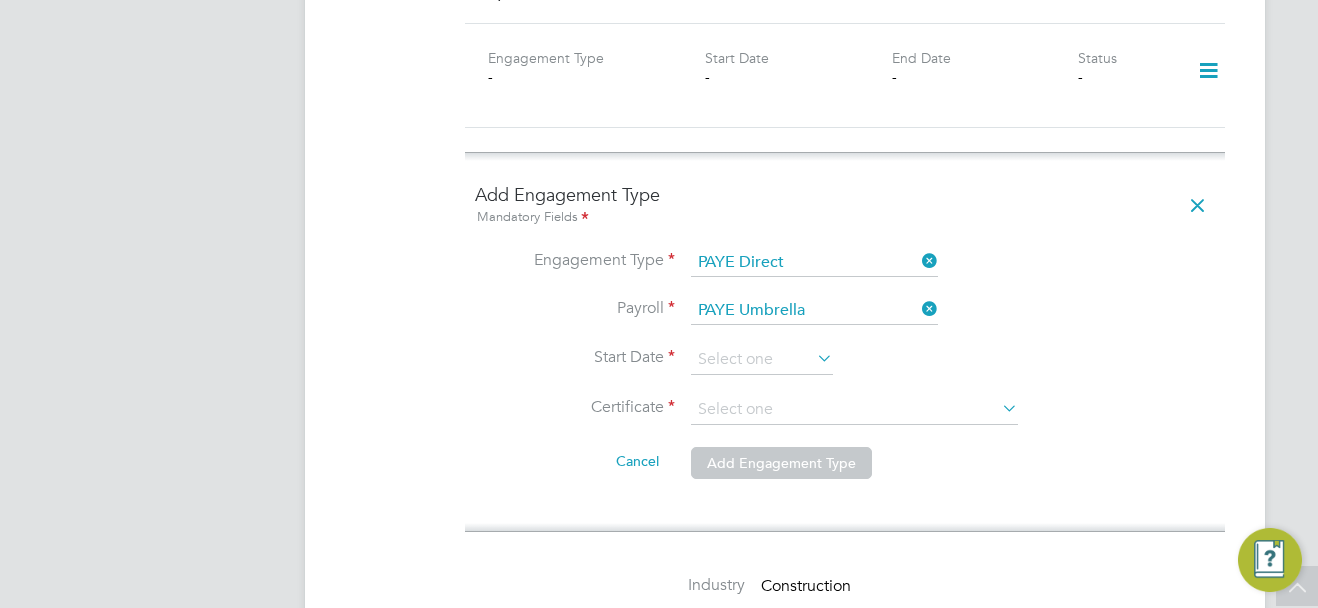 click 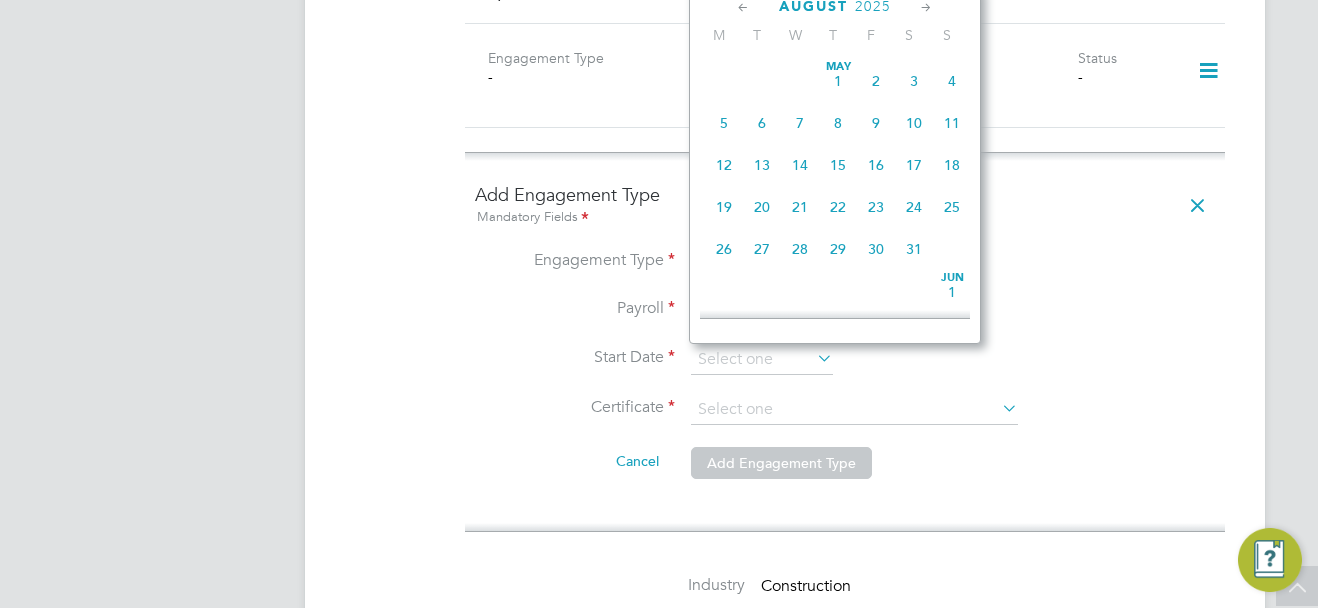 scroll, scrollTop: 649, scrollLeft: 0, axis: vertical 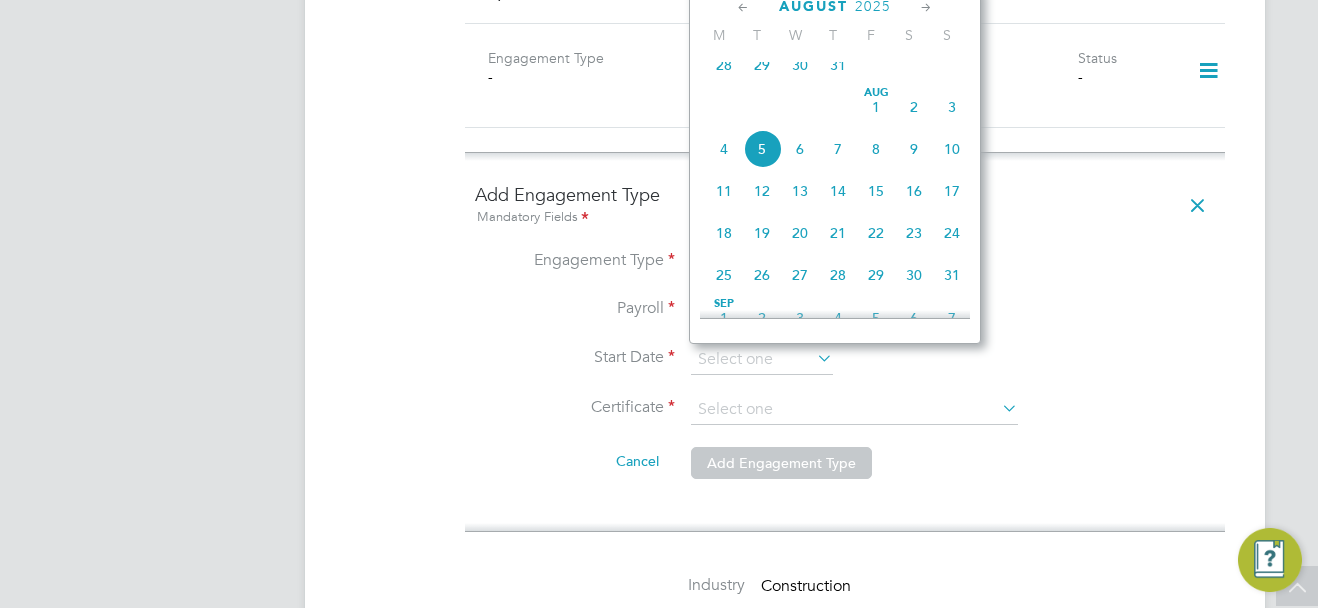 click on "28" 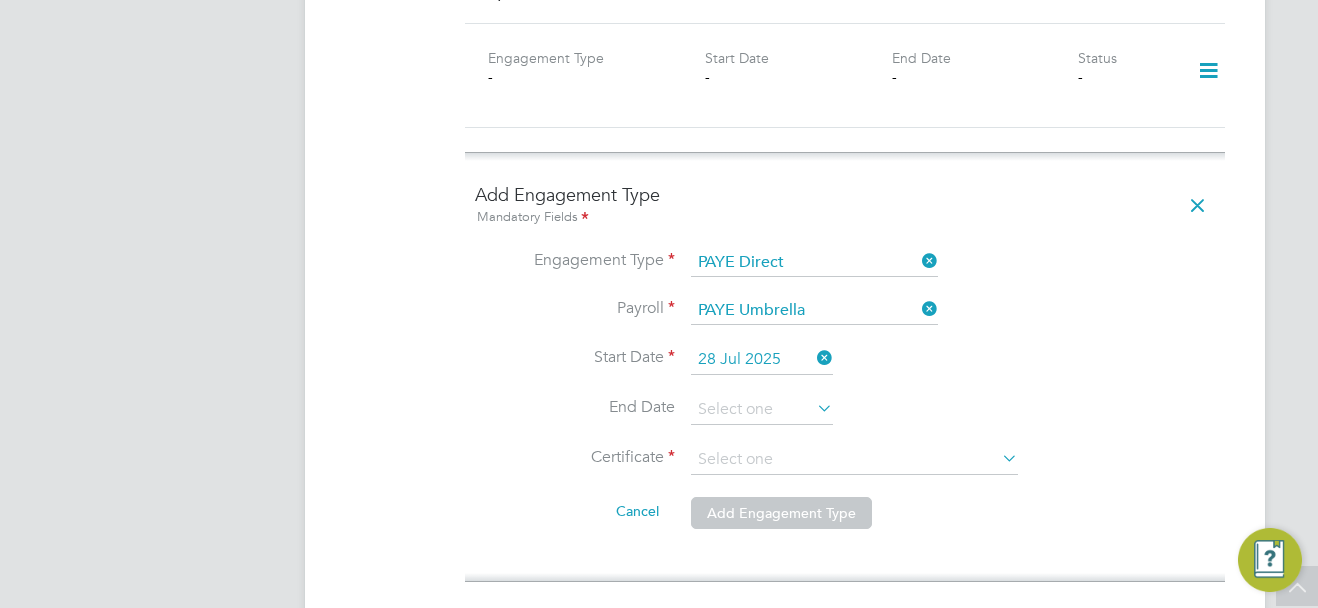 click 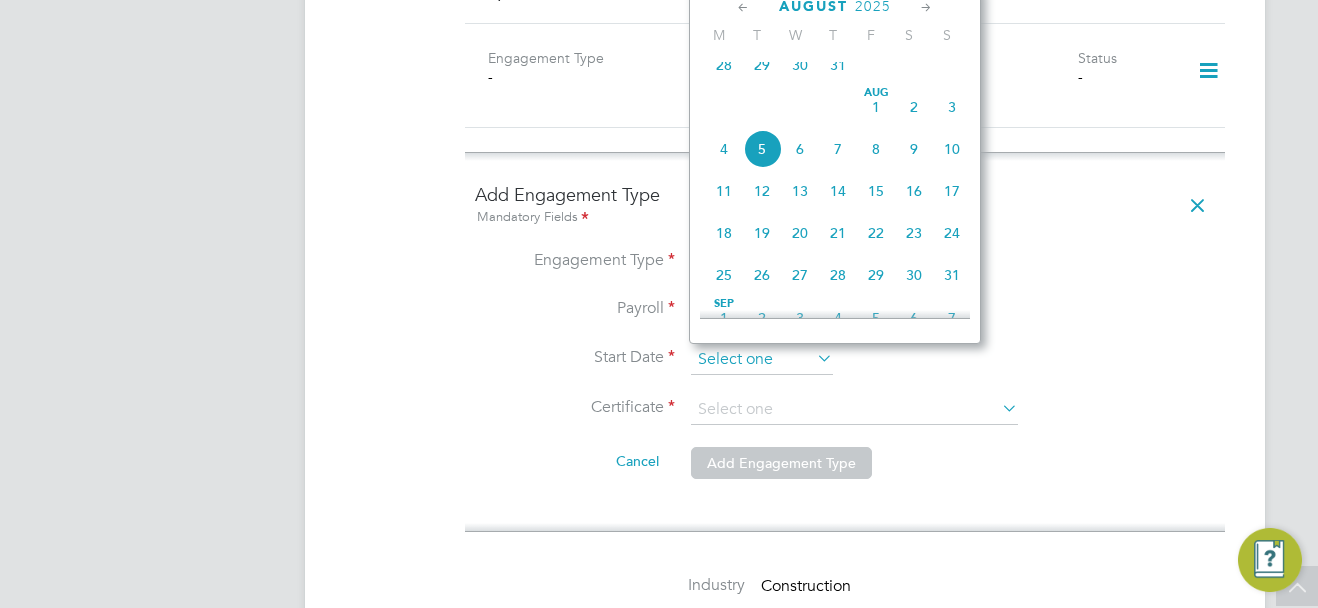 click 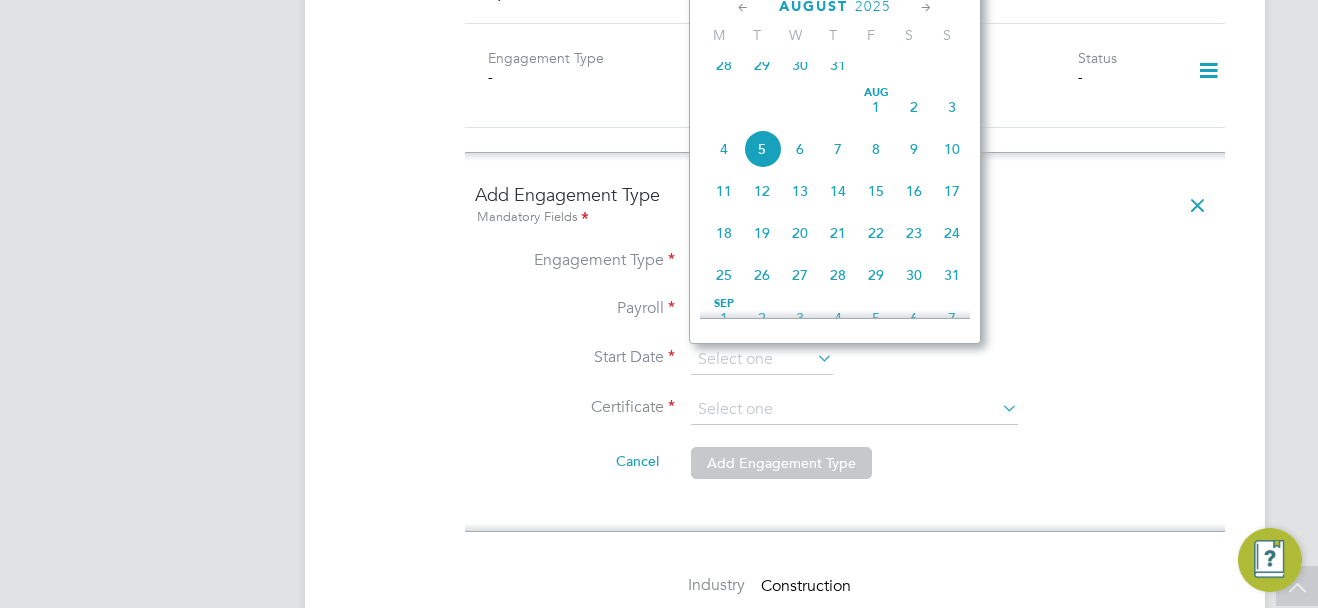 click on "29" 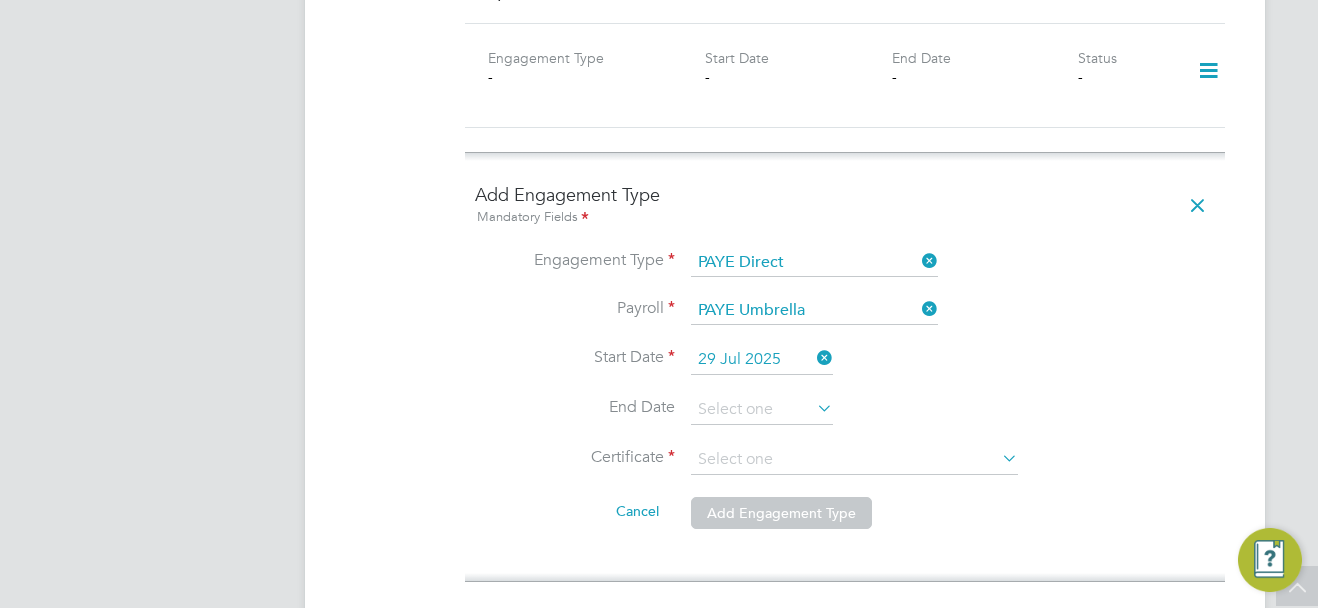 scroll, scrollTop: 1500, scrollLeft: 0, axis: vertical 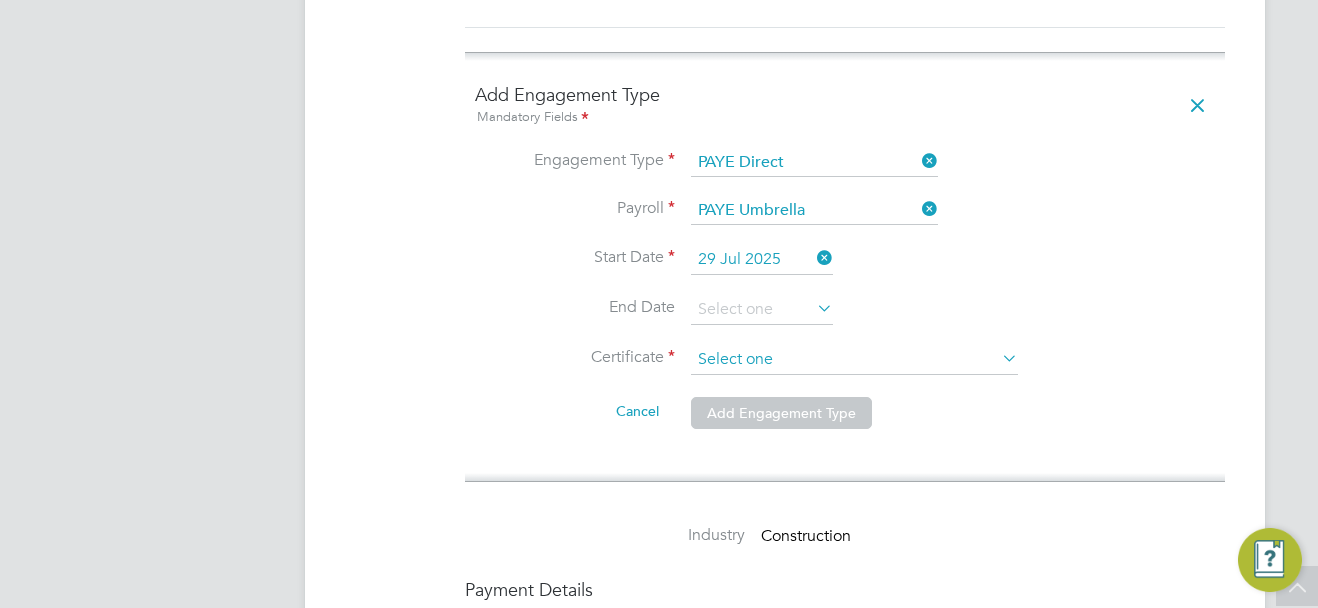 click 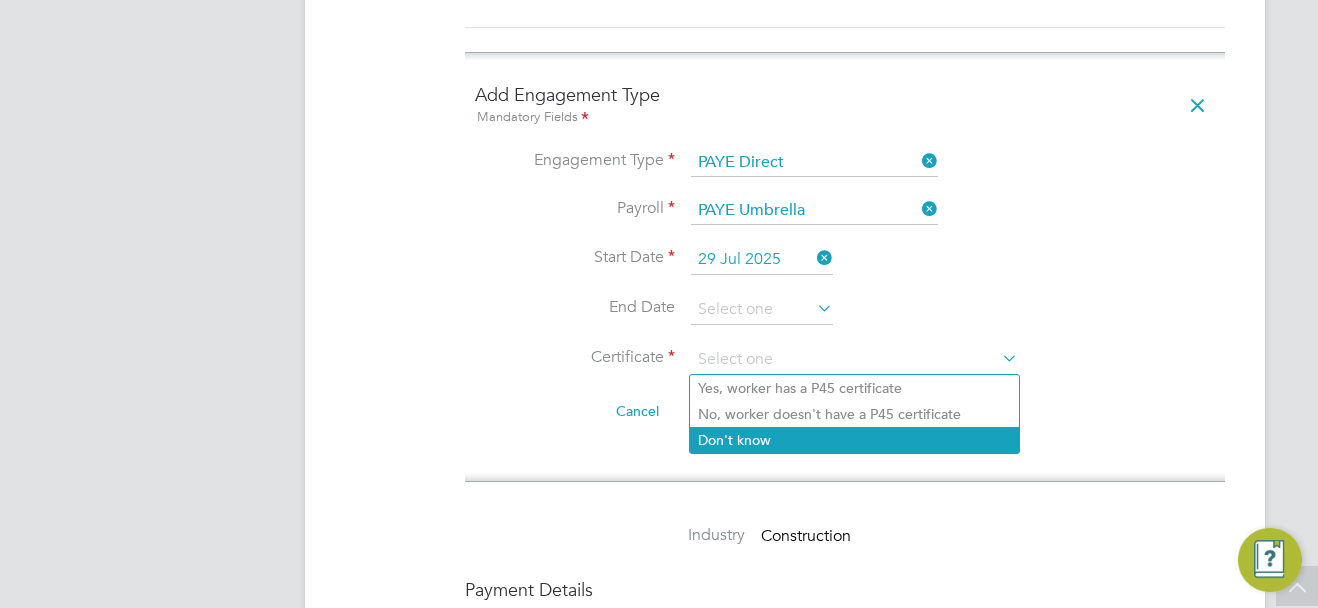 click on "Don't know" 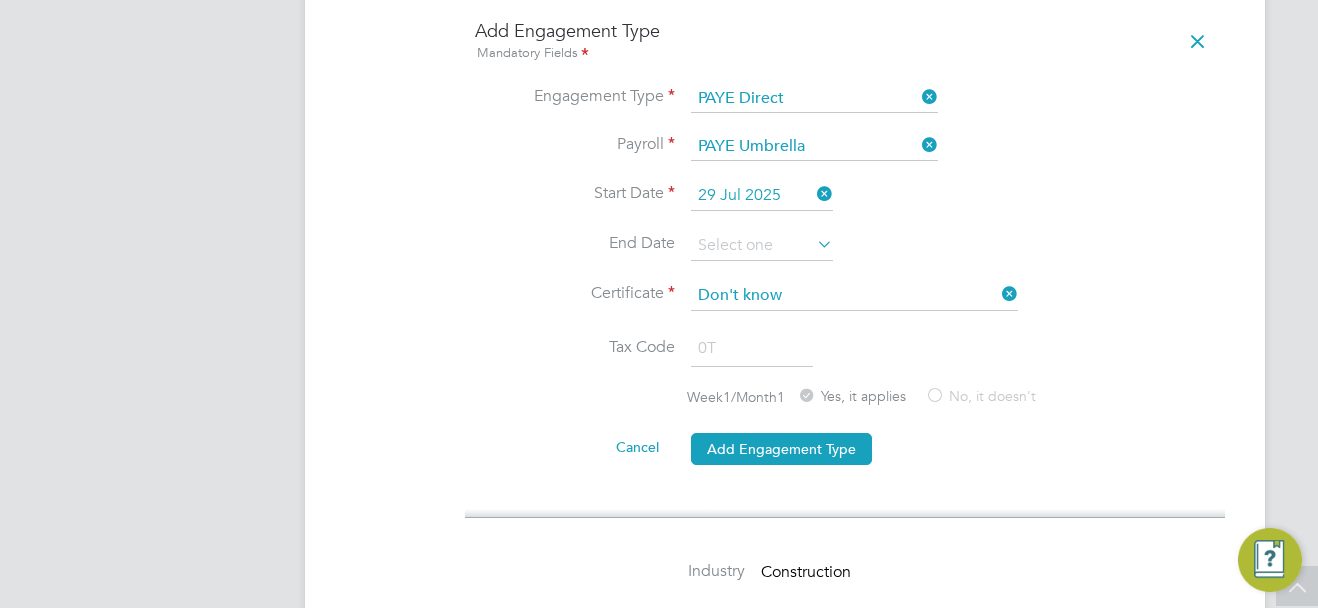 scroll, scrollTop: 1600, scrollLeft: 0, axis: vertical 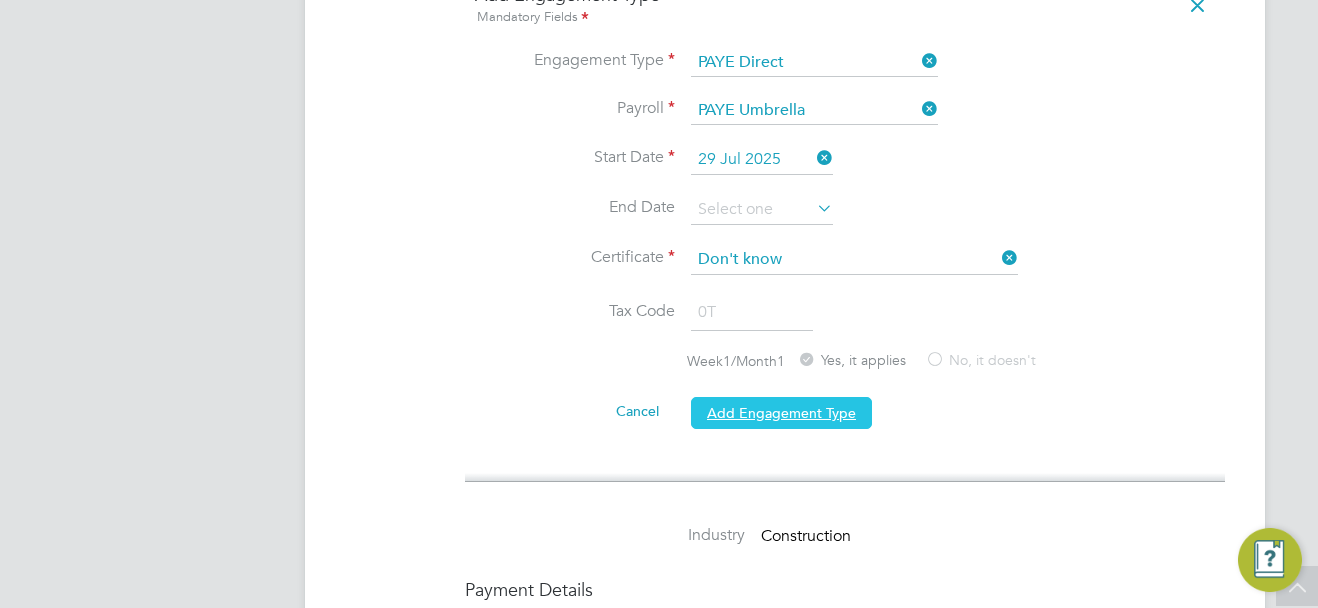 click on "Add Engagement Type" 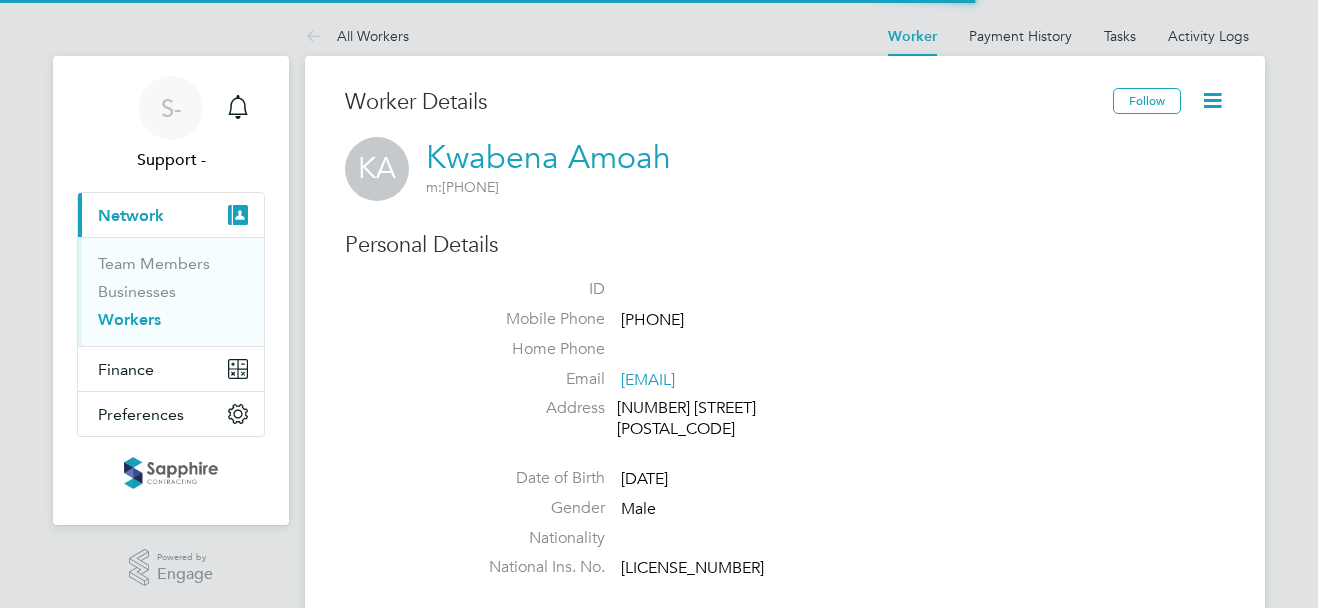 scroll, scrollTop: 0, scrollLeft: 0, axis: both 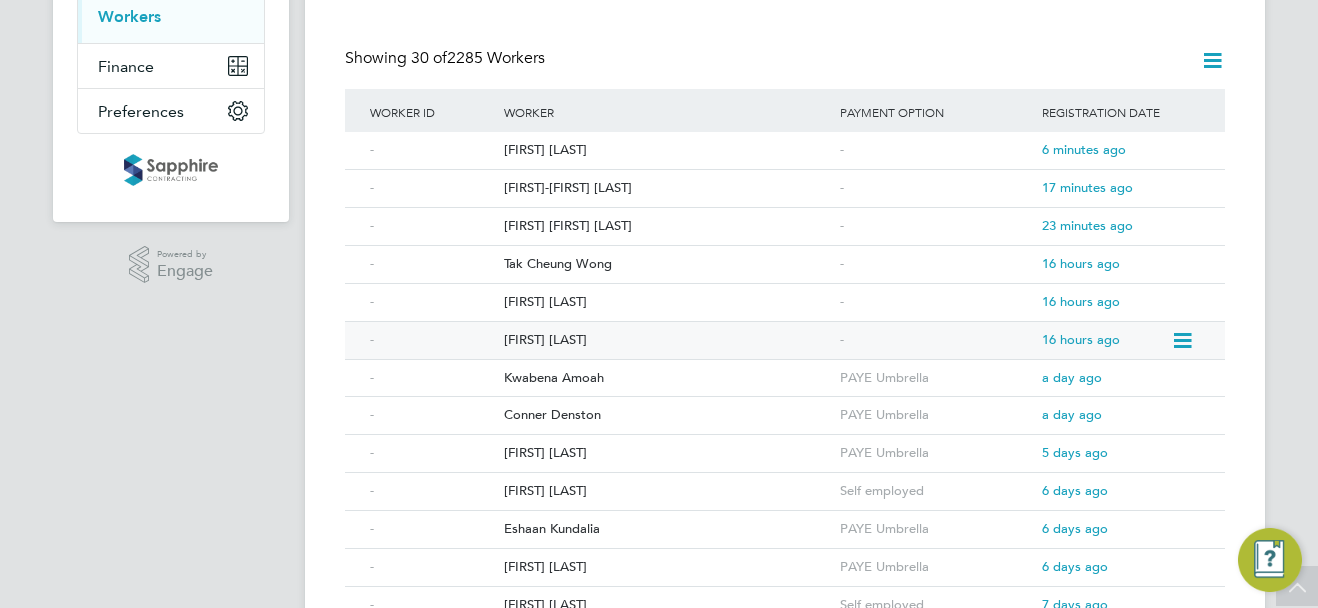click on "[FIRST] [LAST]" 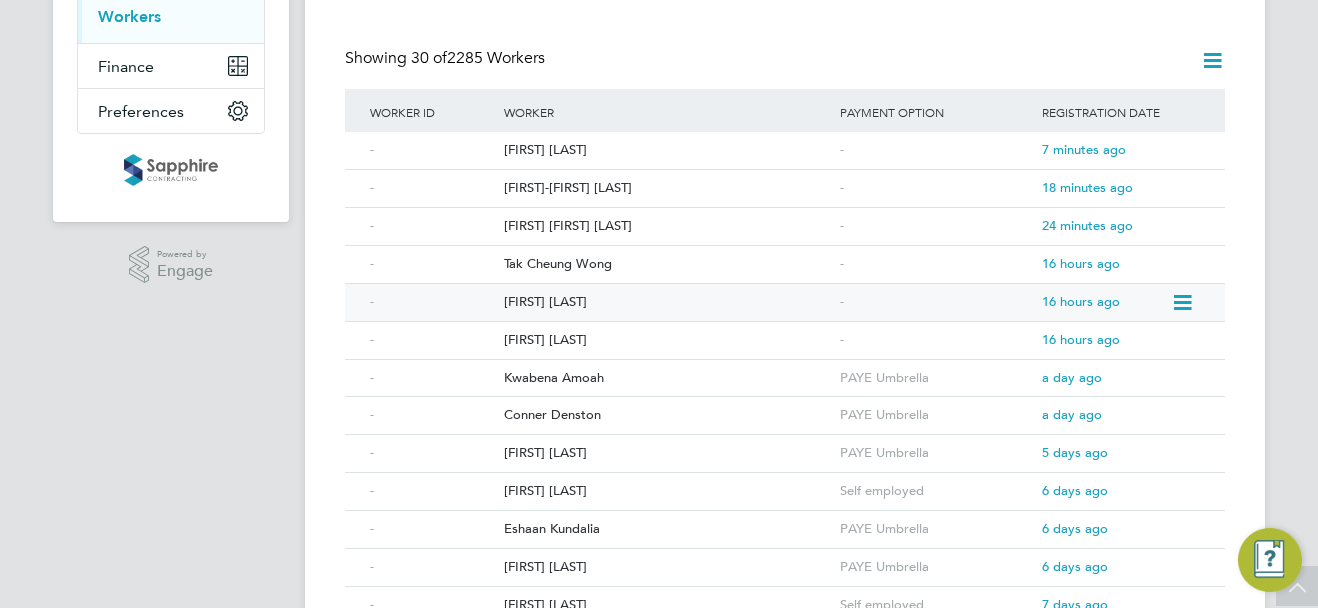 click on "[FIRST] [LAST]" 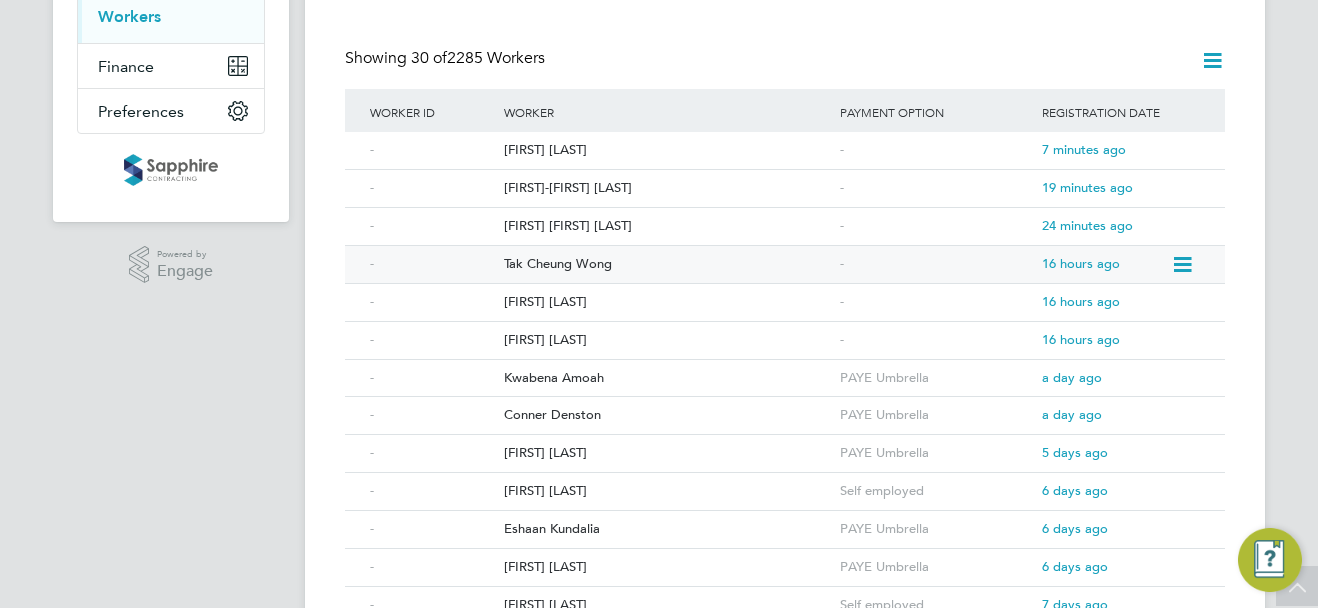 click on "Tak Cheung Wong" 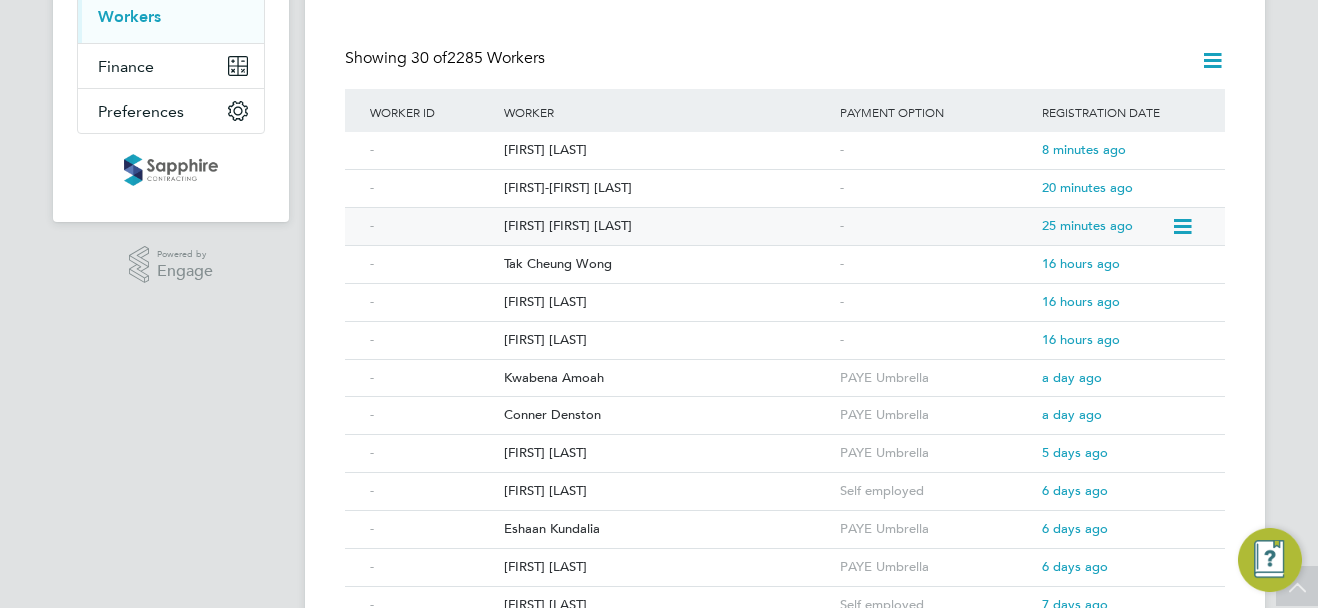 click on "Elena Claudia Balan" 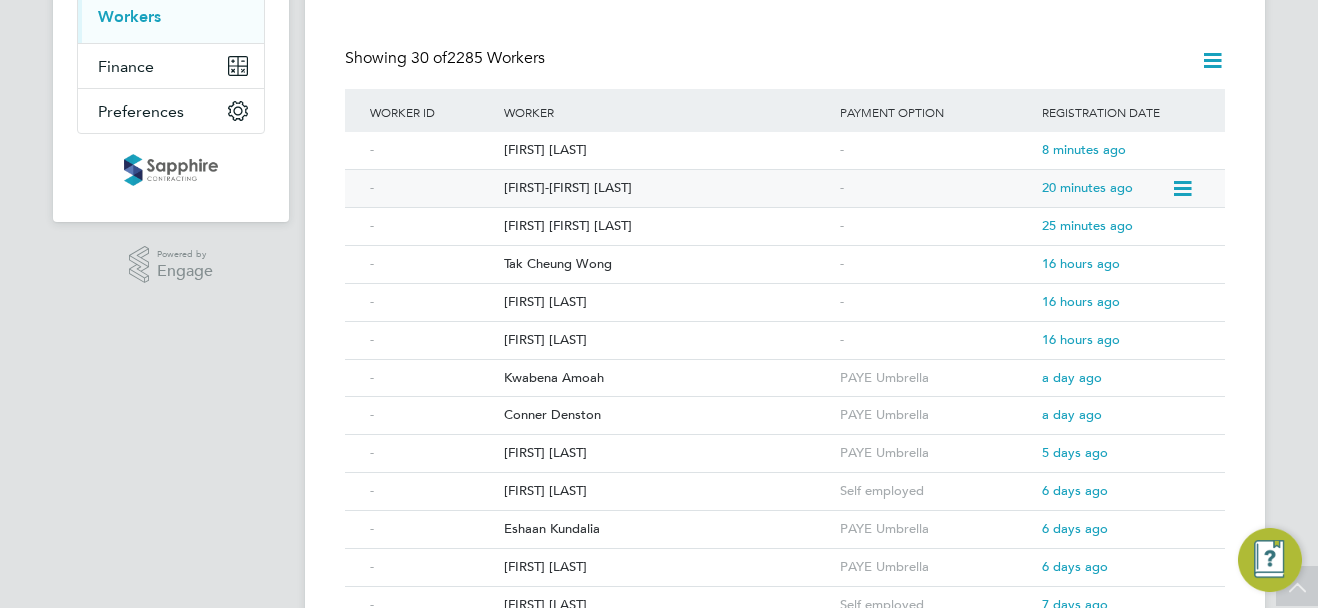 click on "Vinnie-Gene Porritt Rainford" 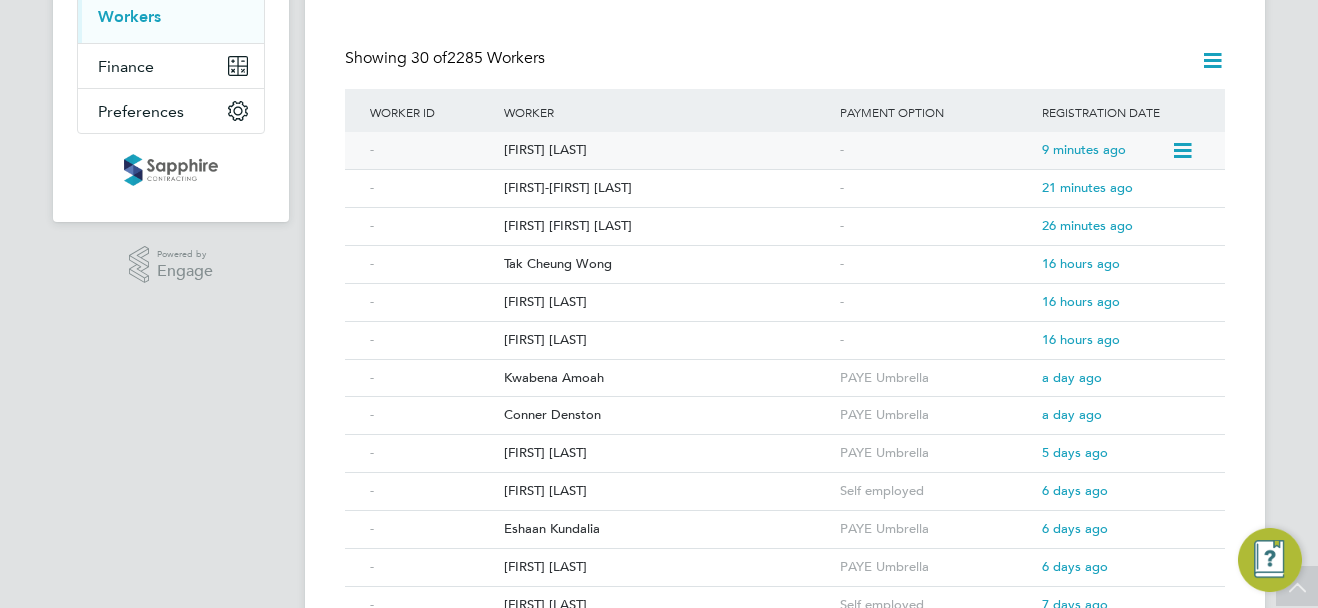 click on "Eric Okyere- Boateng" 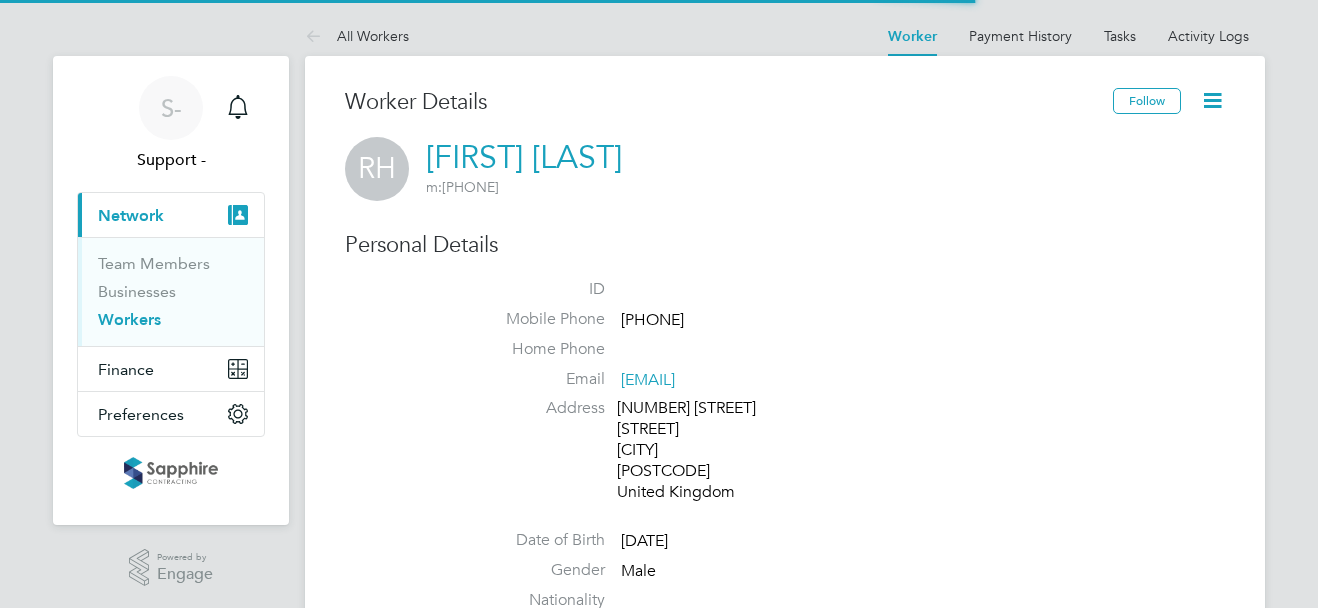 scroll, scrollTop: 0, scrollLeft: 0, axis: both 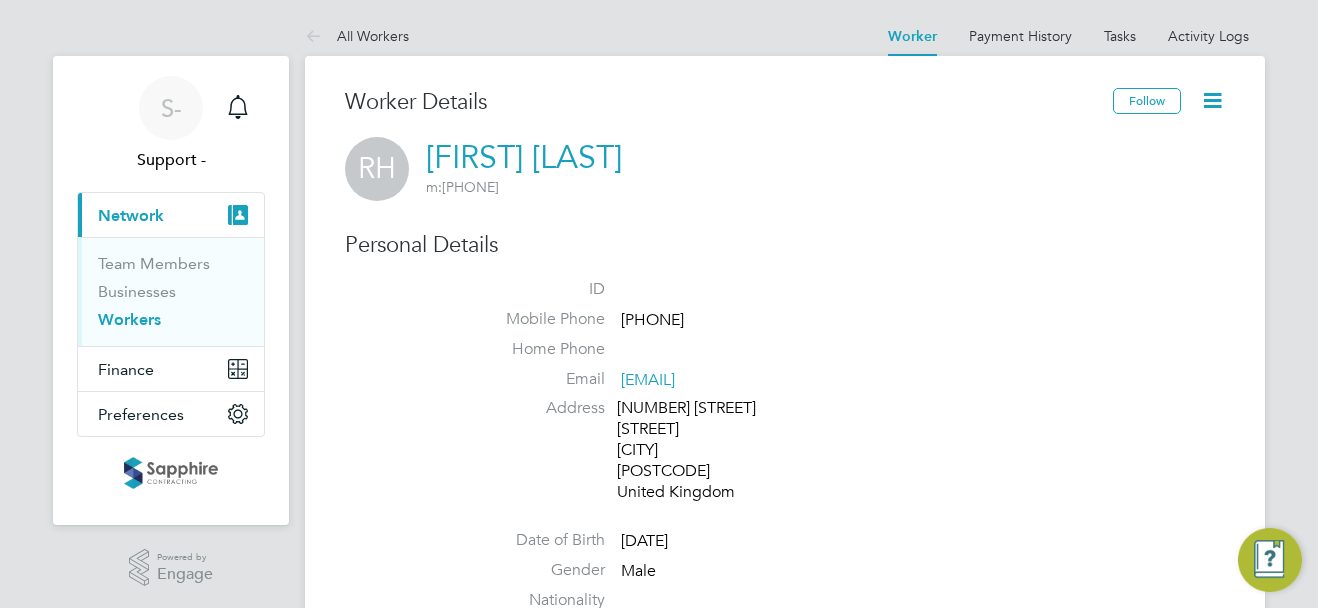 drag, startPoint x: 628, startPoint y: 151, endPoint x: 431, endPoint y: 149, distance: 197.01015 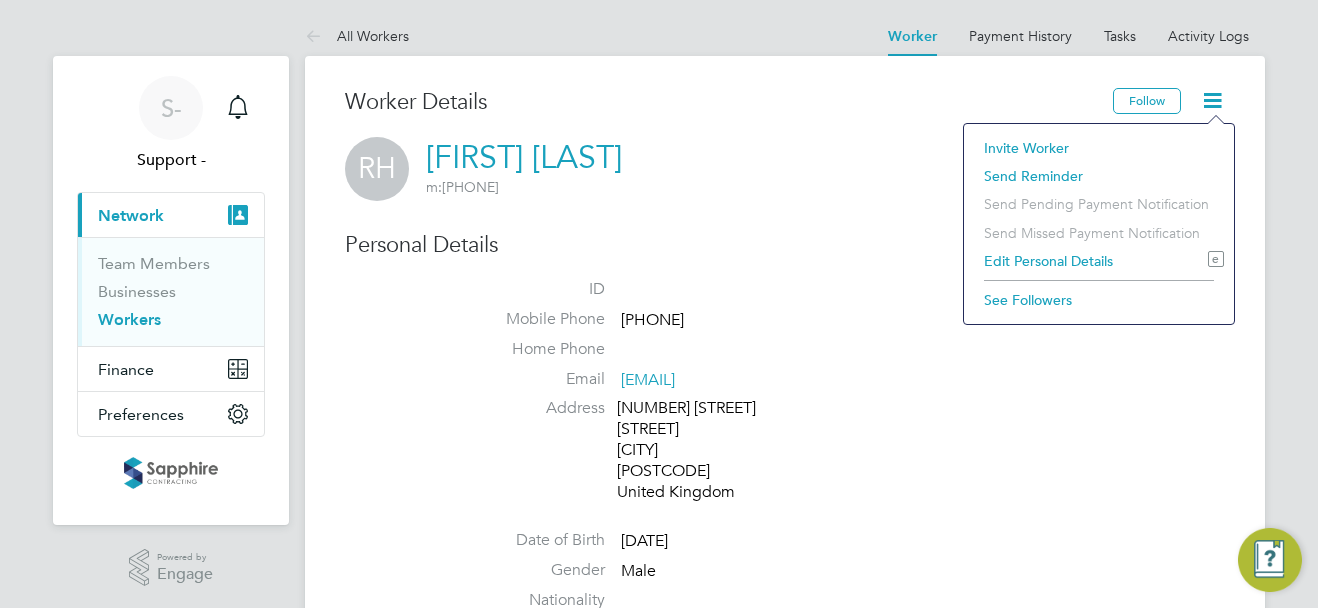 click on "S-   Support -   Notifications
Applications:   Current page:   Network
Team Members   Businesses   Workers   Finance
Invoices & Credit Notes   Preferences
My Business   Notifications   Activity Logs
.st0{fill:#C0C1C2;}
Powered by Engage All Workers Worker   Payment History   Tasks   Activity Logs   Worker Payment History Tasks Activity Logs All Workers Worker Details Follow   RH Ryan Haddrell     m:  07399920662   Personal Details ID     Mobile Phone   07399920662 Home Phone   Email   ryandavidhaddrell@gmail.com Address 2 Kents cottages Malthouse lane Hurstpierpoint BN6 9JZ United Kingdom Date of Birth   26 Sep 1988 Gender   Male Nationality   National Ins. No.   Right To Work Showing   00 Documents DOCUMENT  / DOCUMENT NO. EXPIRY  / ISSUED SUBMITTED  / METHOD STATUS  / TIMESTAMP DOWNLOAD This worker needs to supply evidence for their Right To Work. Showing   /" at bounding box center [659, 1254] 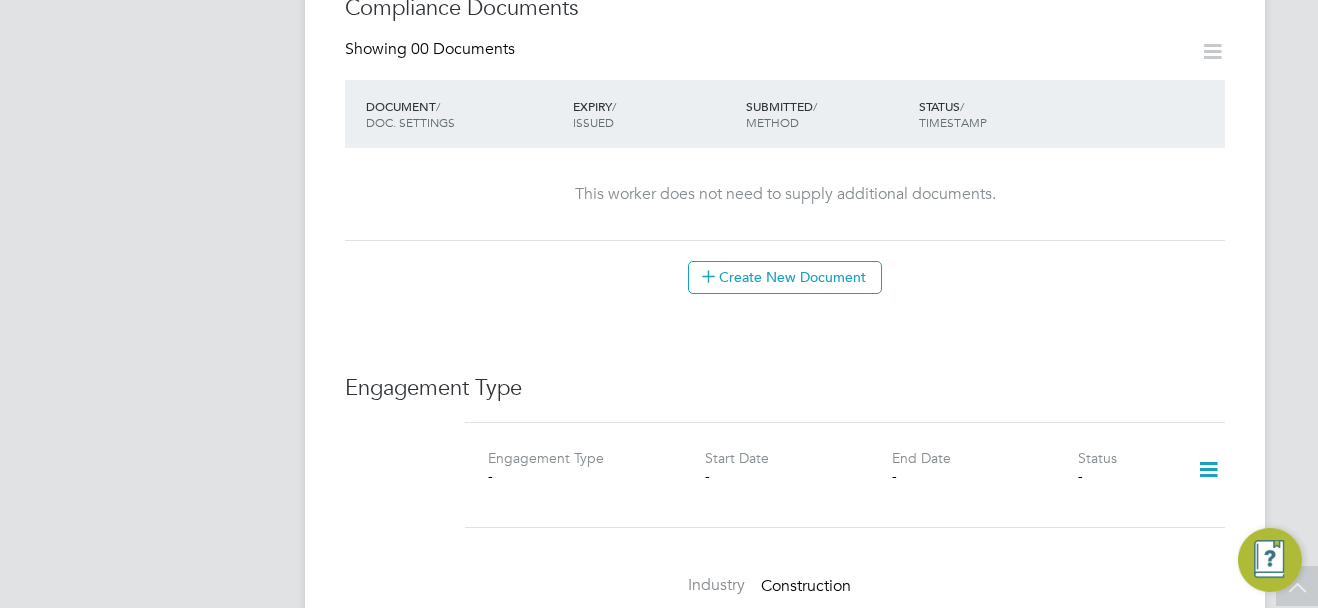 scroll, scrollTop: 1200, scrollLeft: 0, axis: vertical 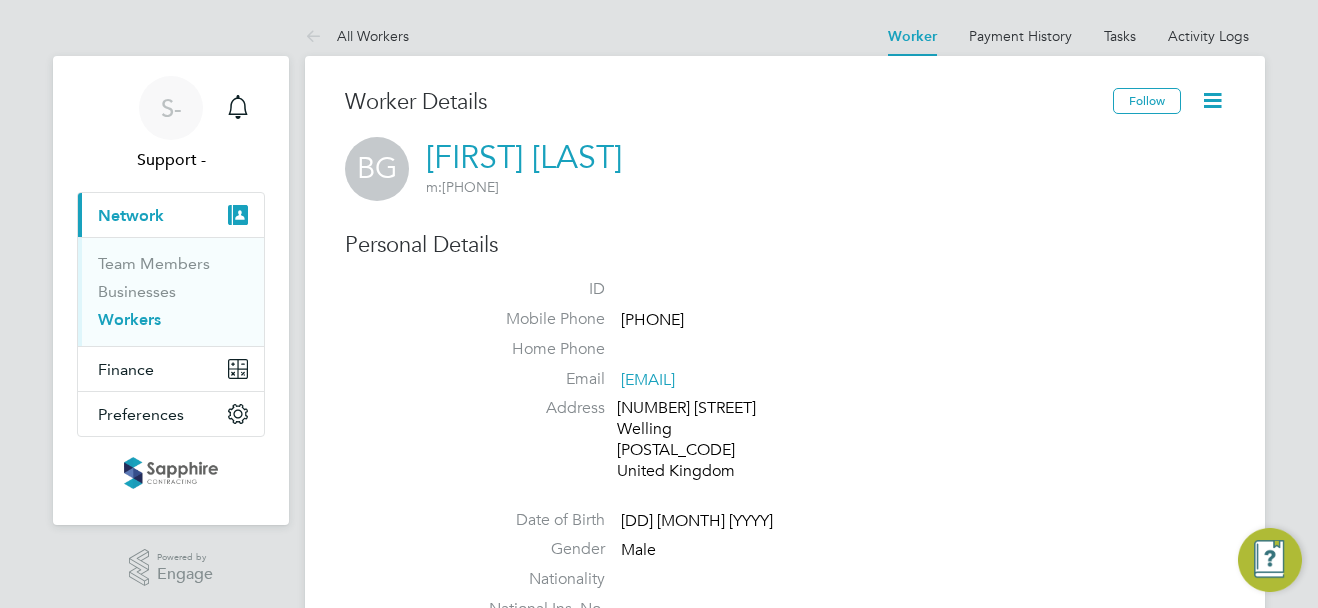 drag, startPoint x: 690, startPoint y: 157, endPoint x: 434, endPoint y: 156, distance: 256.00195 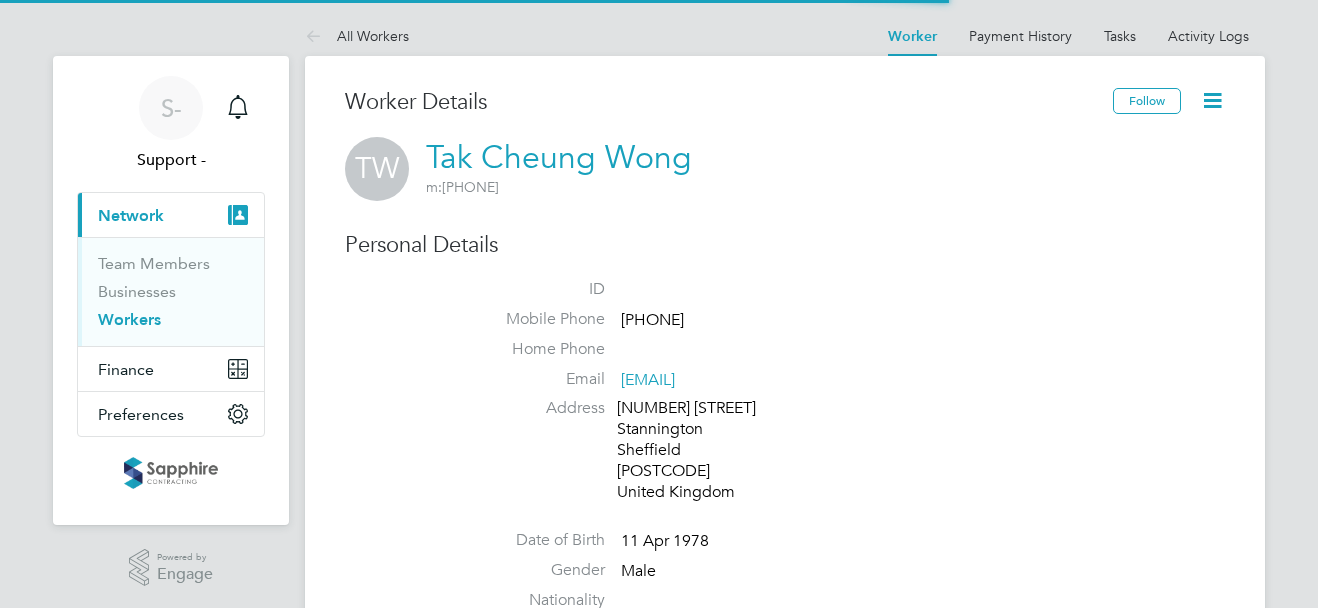 scroll, scrollTop: 0, scrollLeft: 0, axis: both 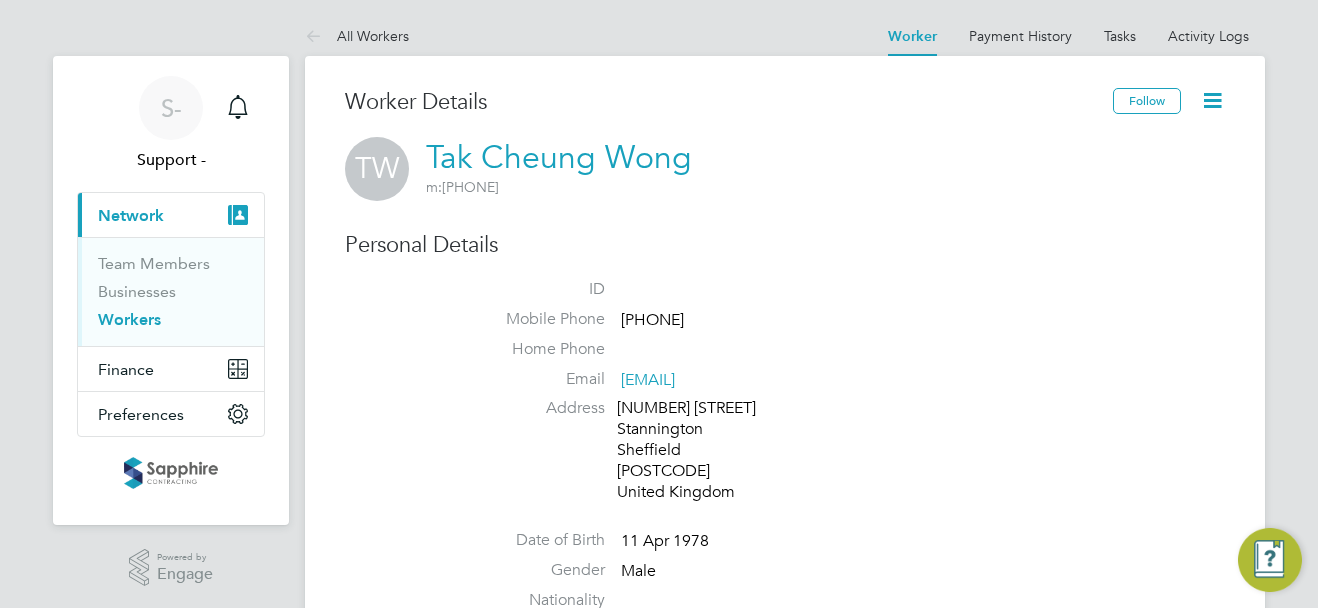 click on "Tak Cheung Wong" 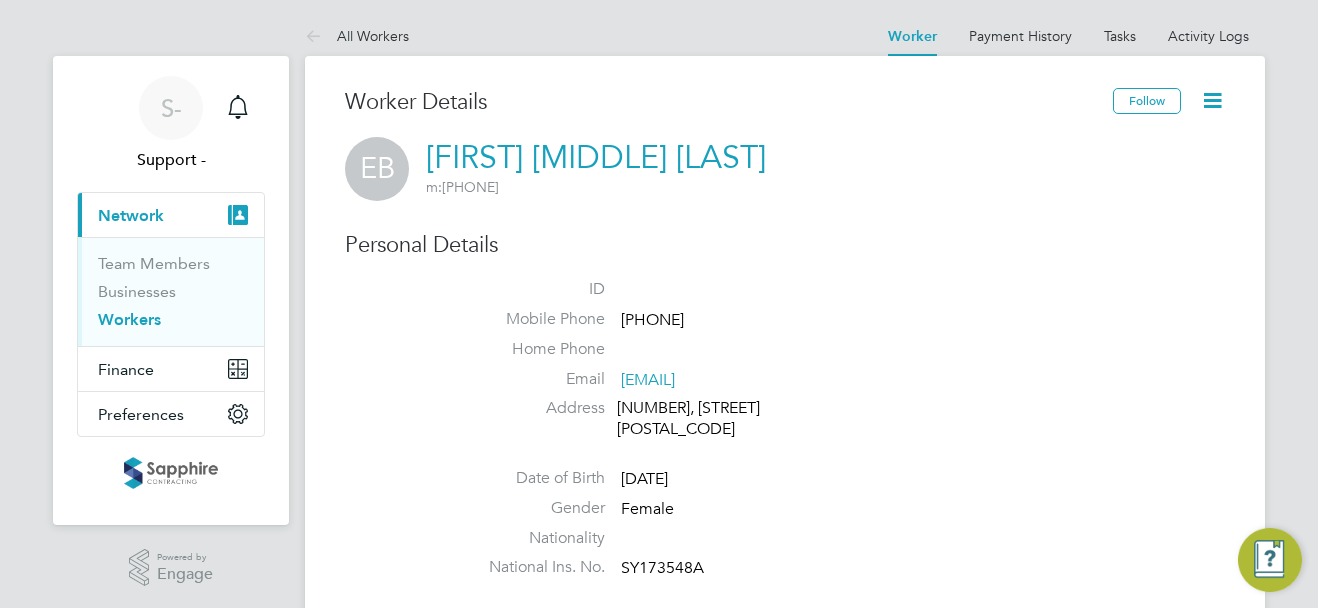 scroll, scrollTop: 0, scrollLeft: 0, axis: both 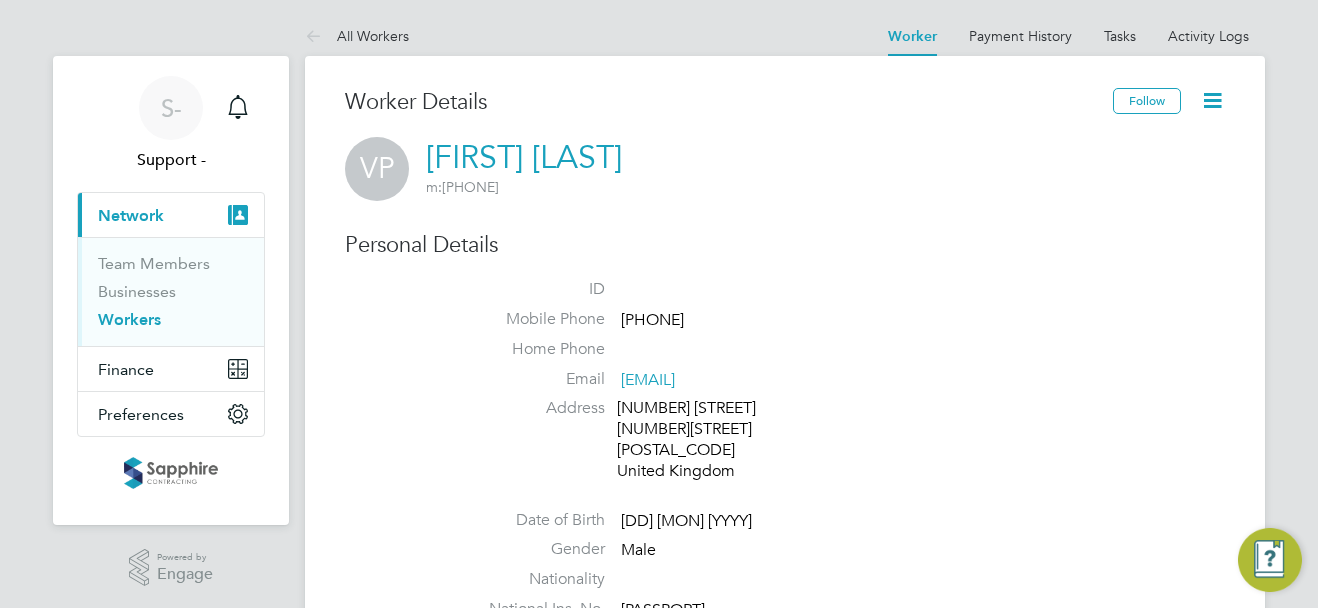drag, startPoint x: 825, startPoint y: 376, endPoint x: 623, endPoint y: 381, distance: 202.06187 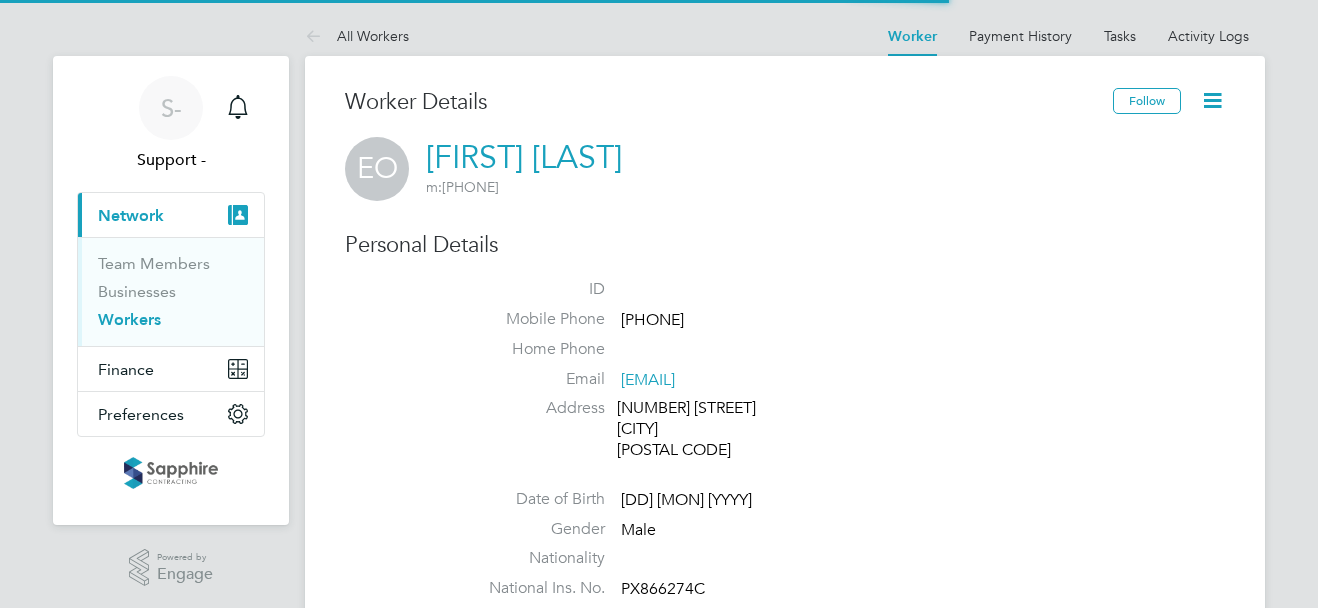scroll, scrollTop: 0, scrollLeft: 0, axis: both 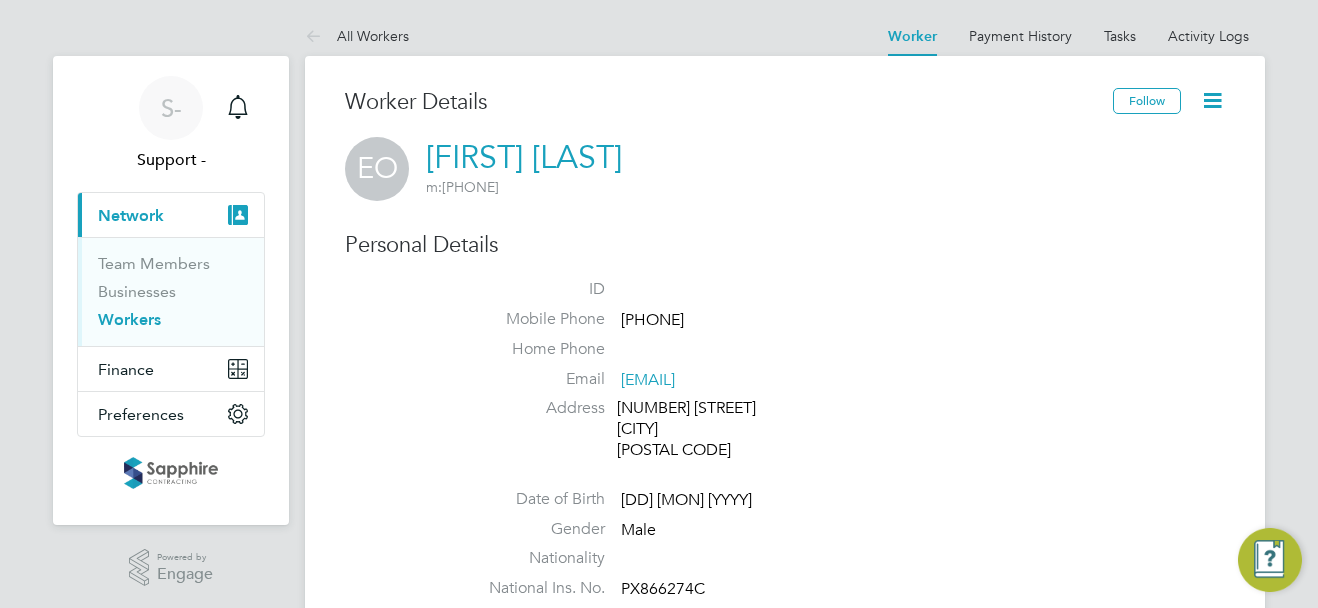 drag, startPoint x: 740, startPoint y: 157, endPoint x: 607, endPoint y: 159, distance: 133.01503 